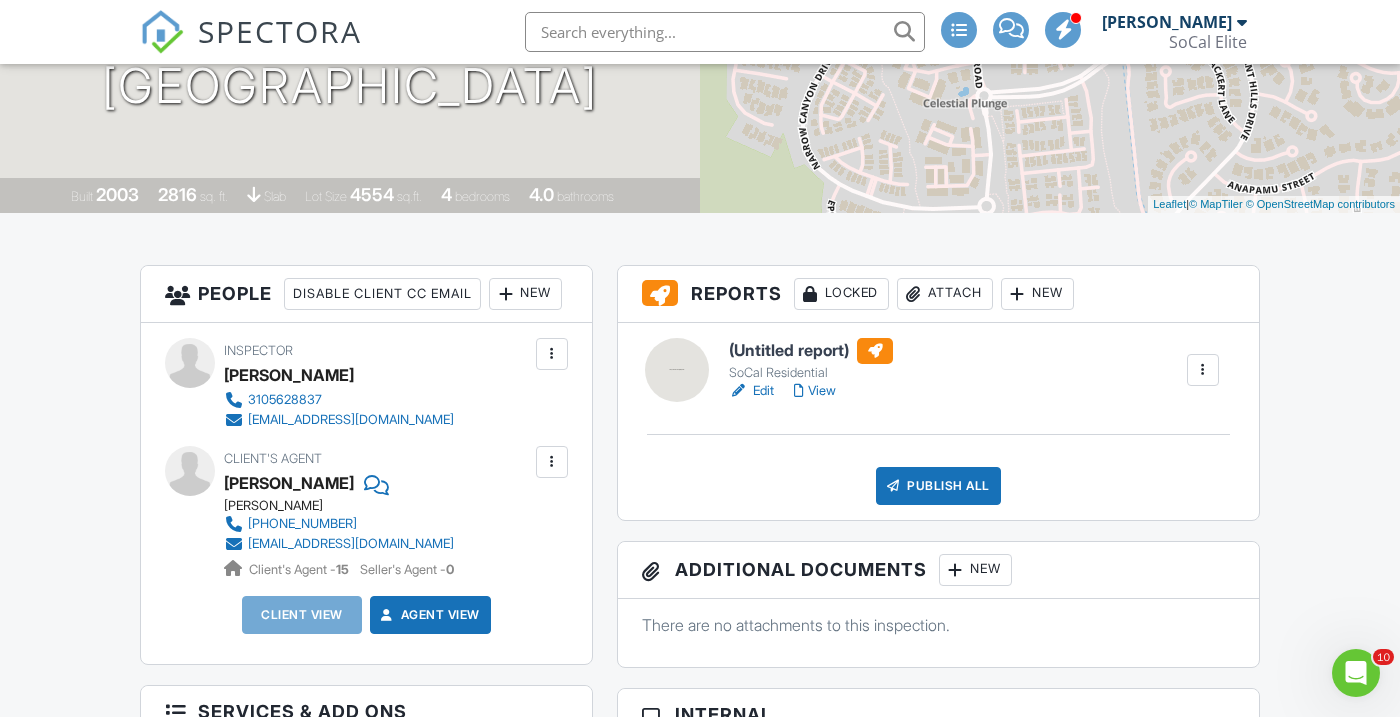 scroll, scrollTop: 342, scrollLeft: 0, axis: vertical 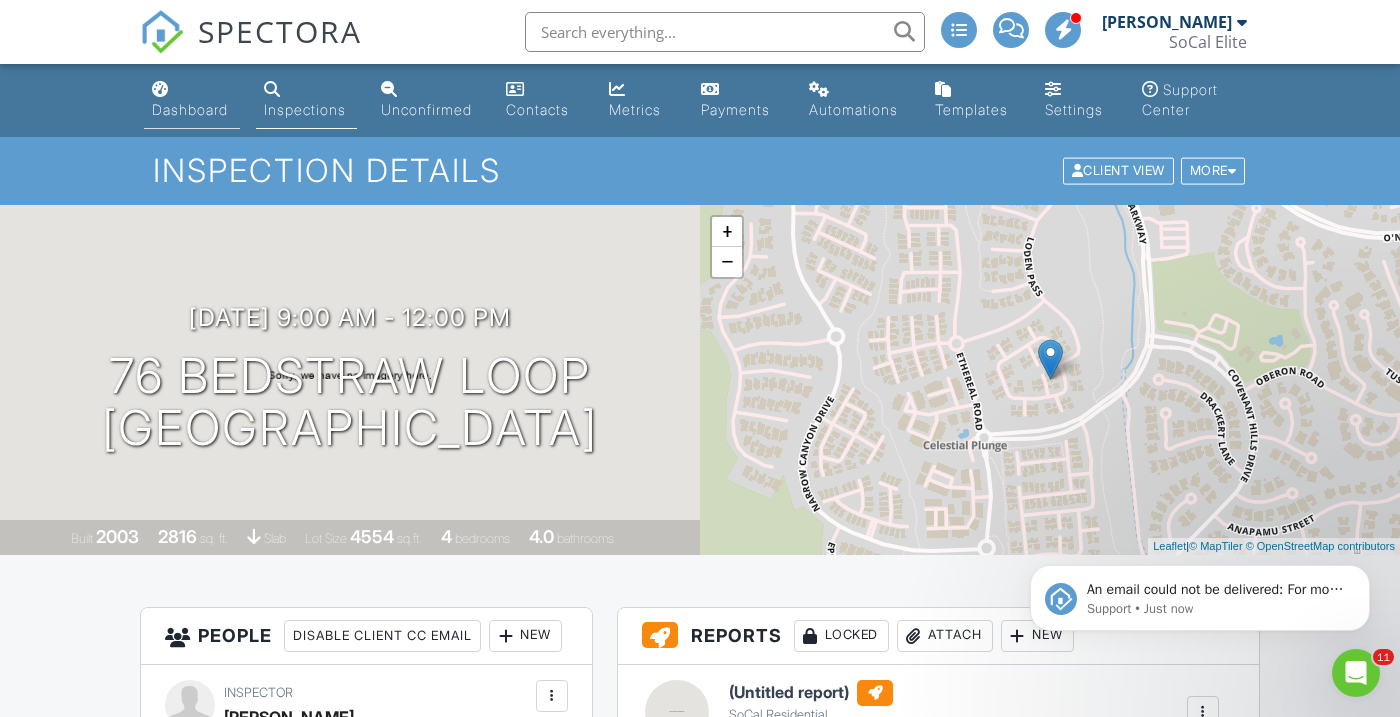 click on "Dashboard" at bounding box center (190, 109) 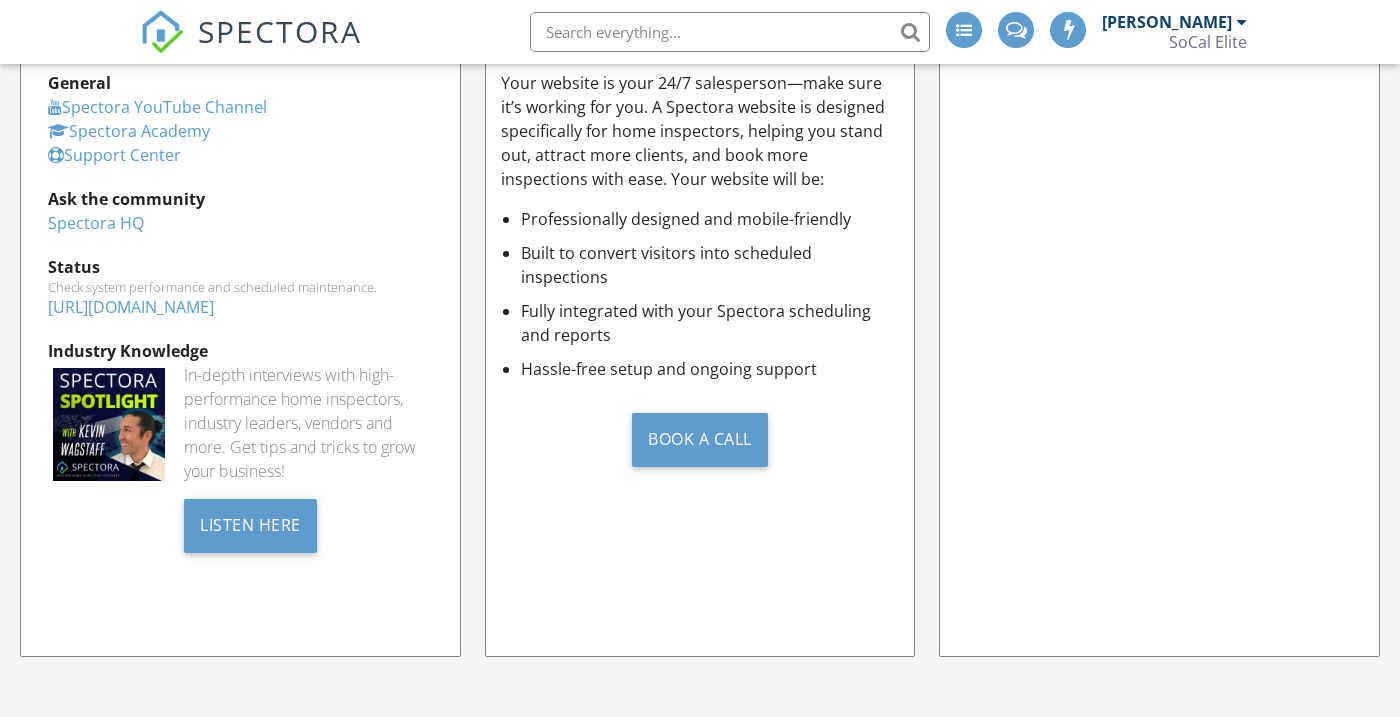 scroll, scrollTop: 468, scrollLeft: 0, axis: vertical 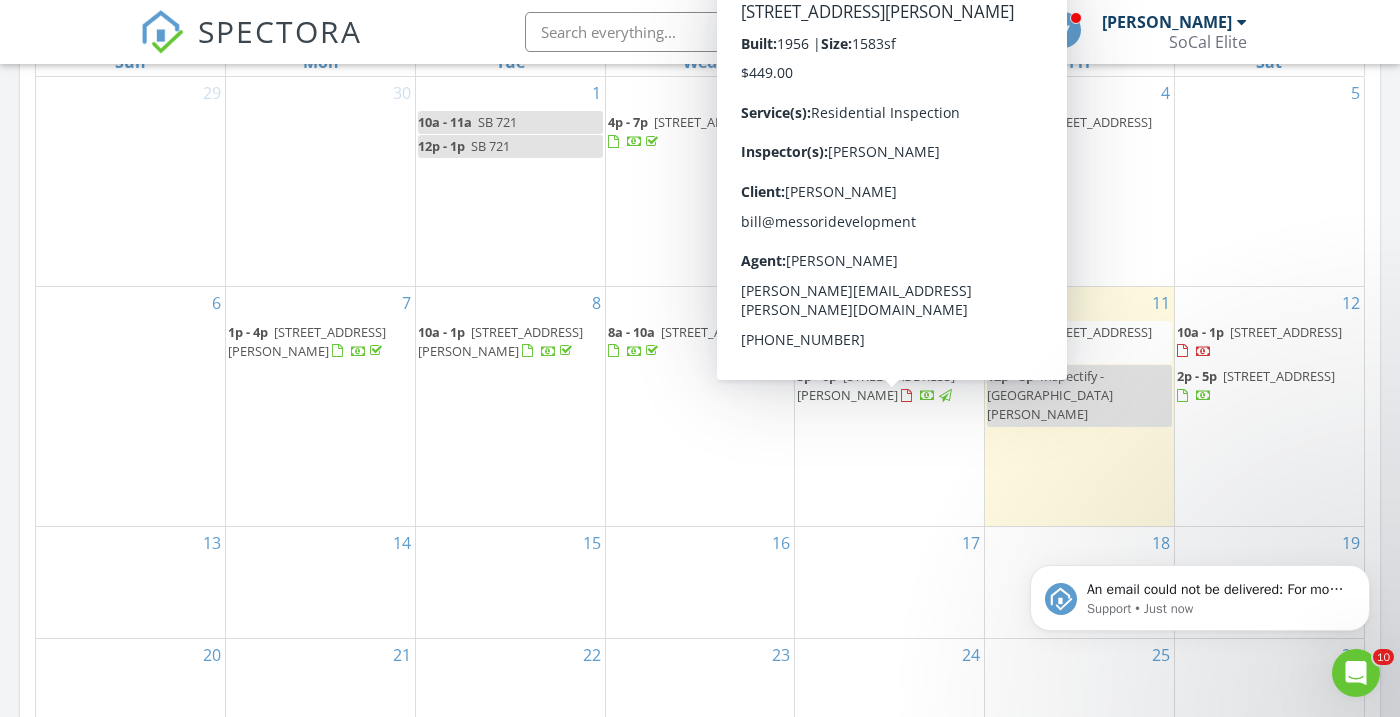 click on "1709 Espinosa Cir, Palos Verdes Estates 90274" at bounding box center [876, 385] 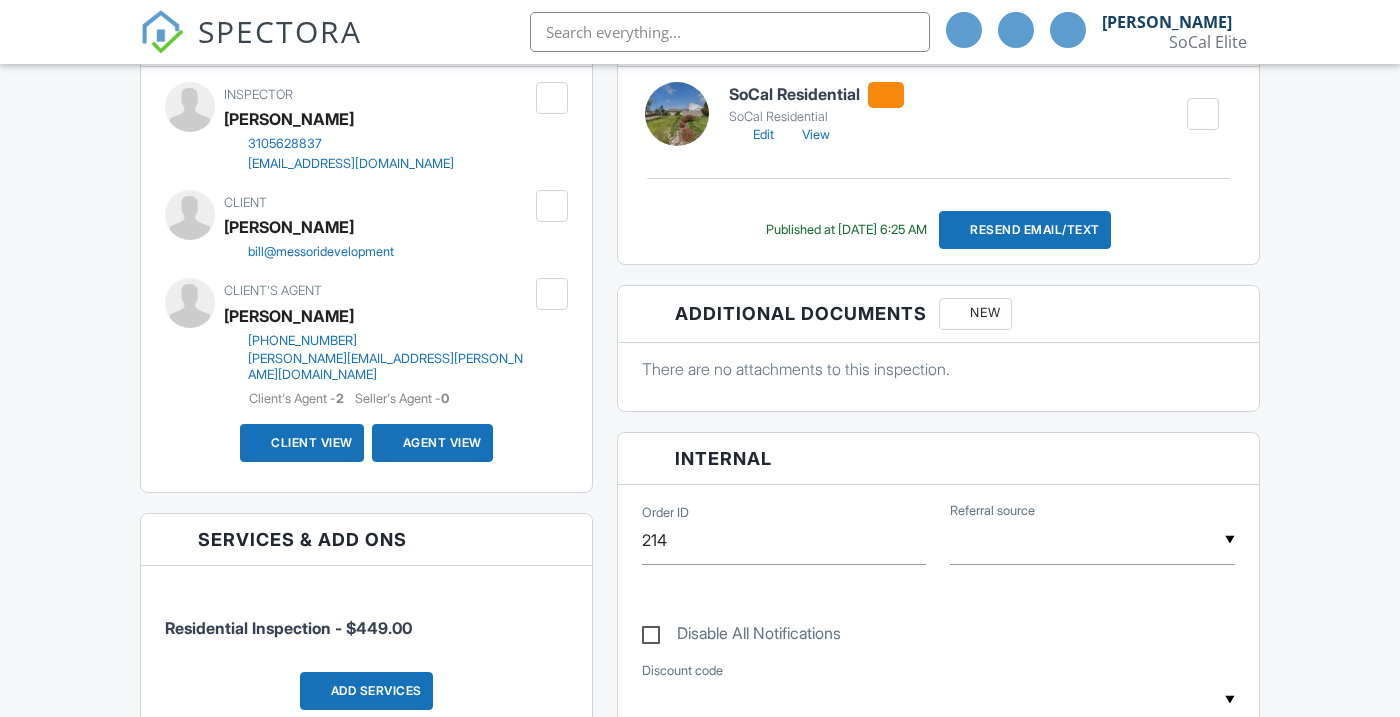 scroll, scrollTop: 598, scrollLeft: 0, axis: vertical 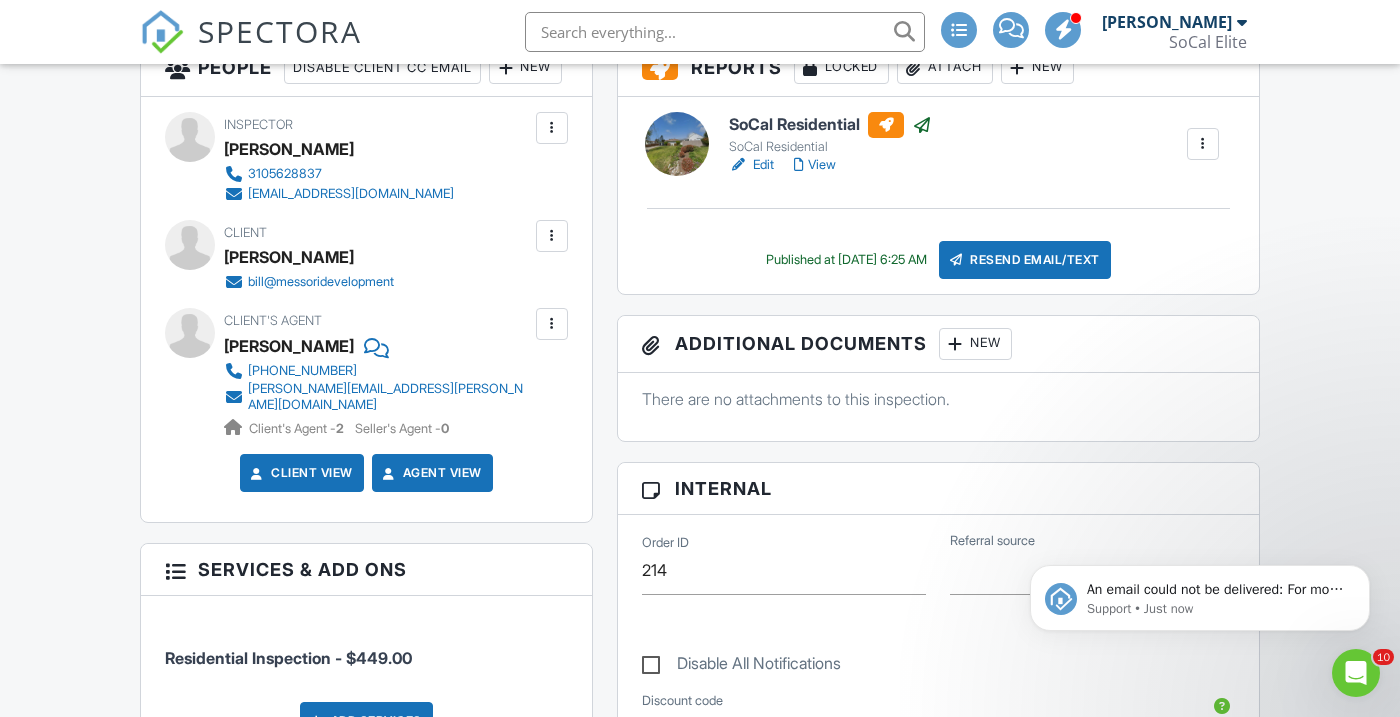 click at bounding box center [552, 236] 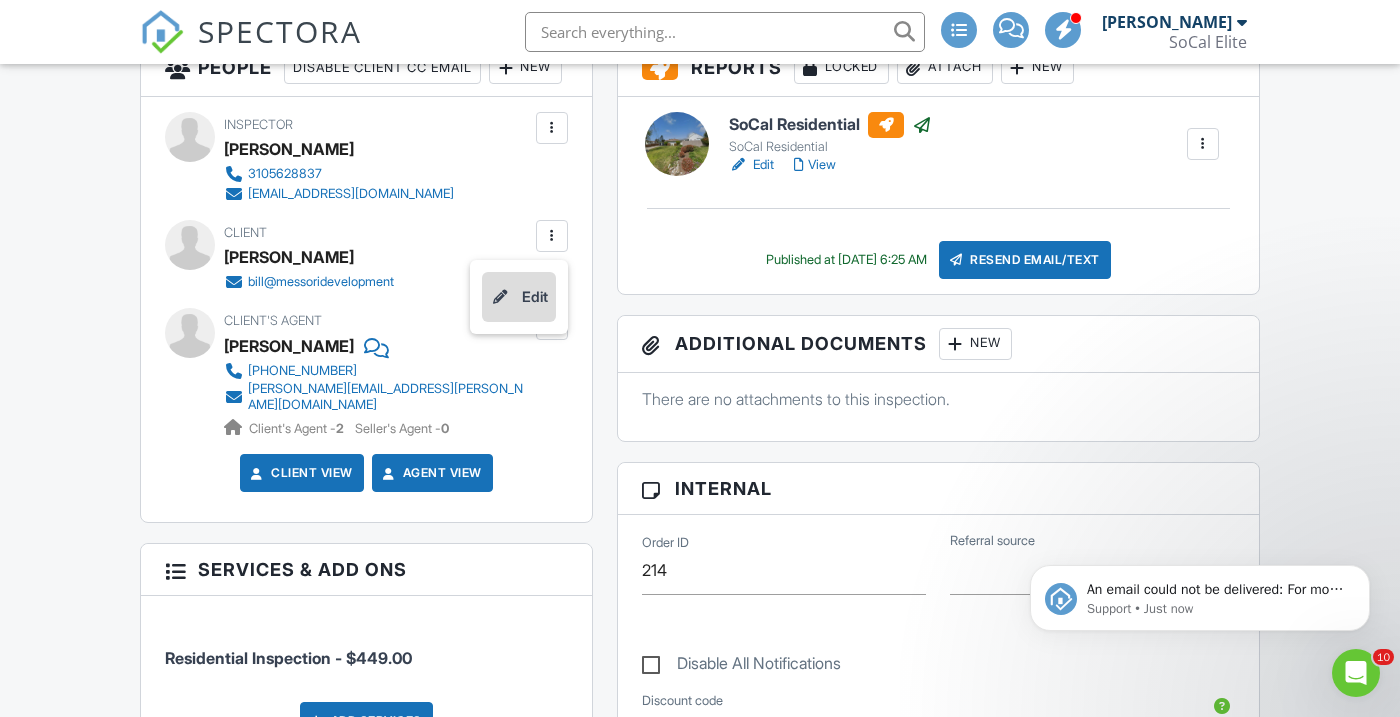 click on "Edit" at bounding box center (519, 297) 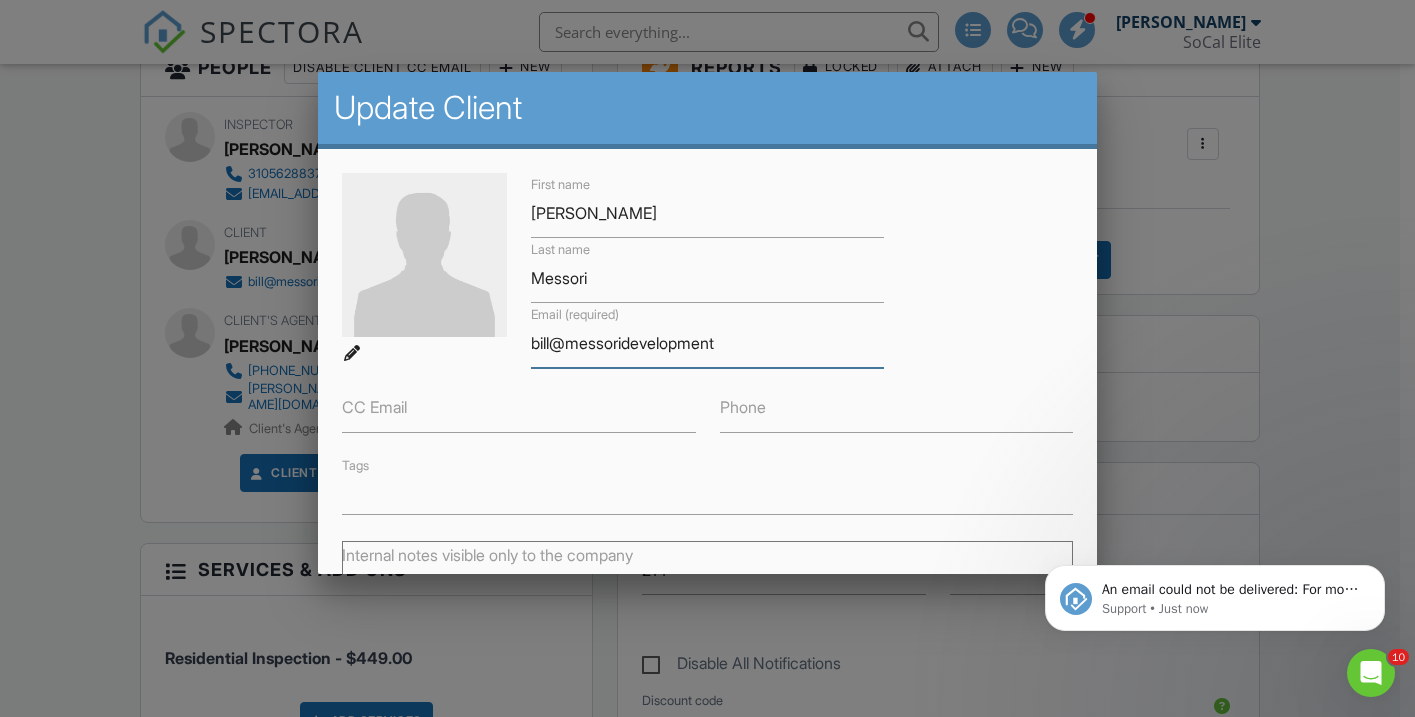 click on "bill@messoridevelopment" at bounding box center [707, 343] 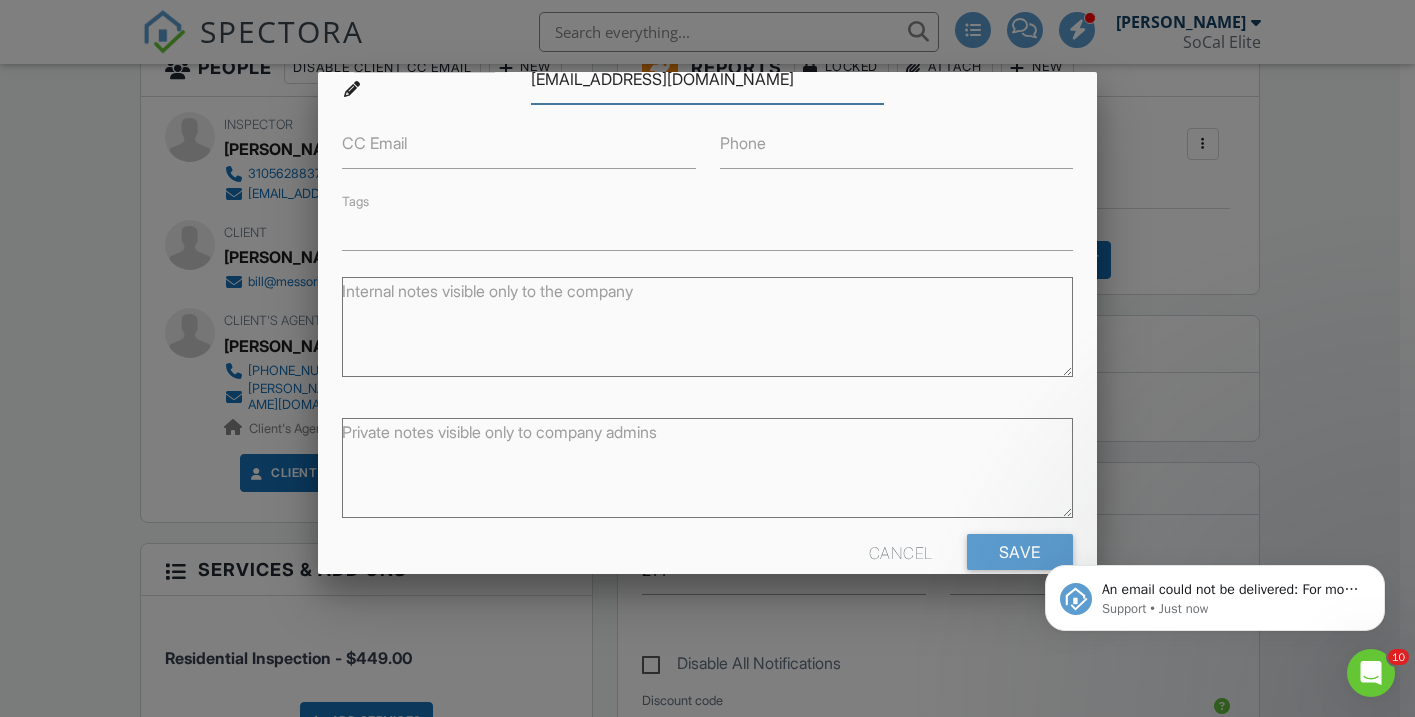 scroll, scrollTop: 262, scrollLeft: 0, axis: vertical 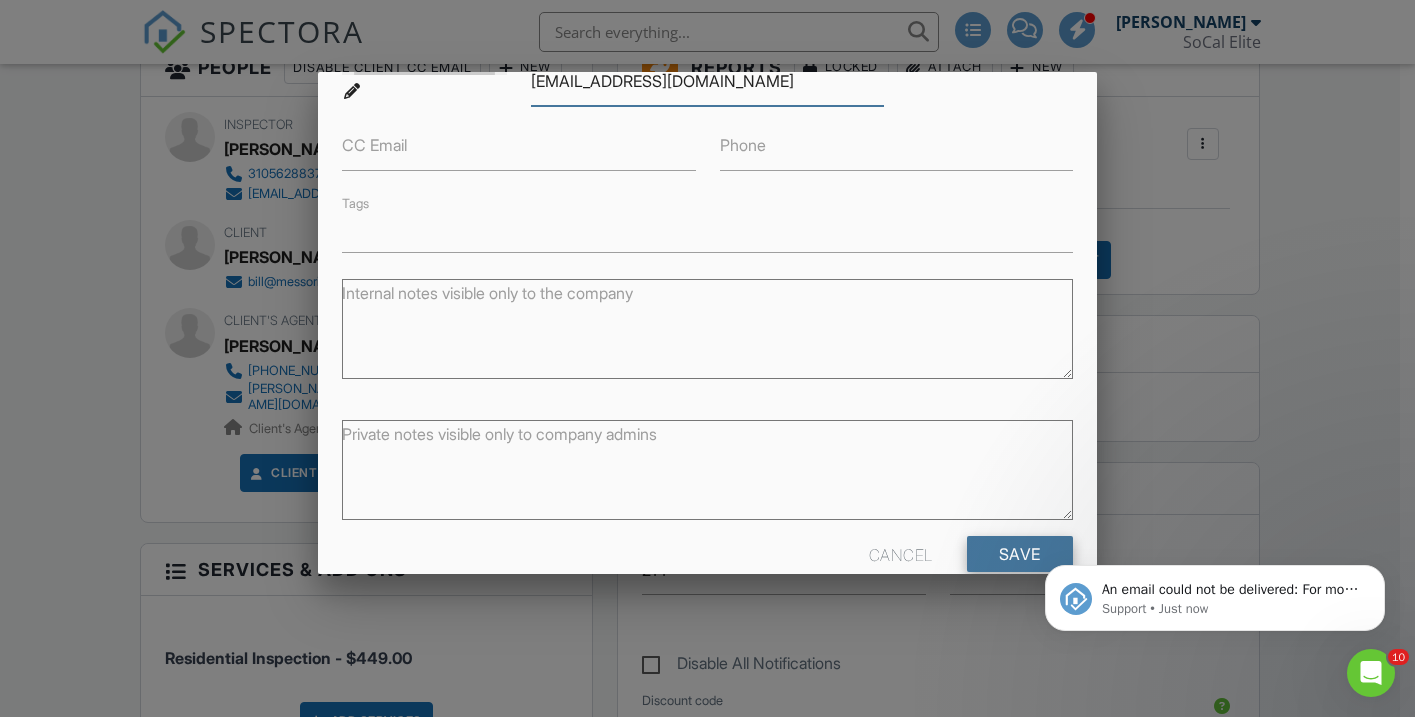 type on "[EMAIL_ADDRESS][DOMAIN_NAME]" 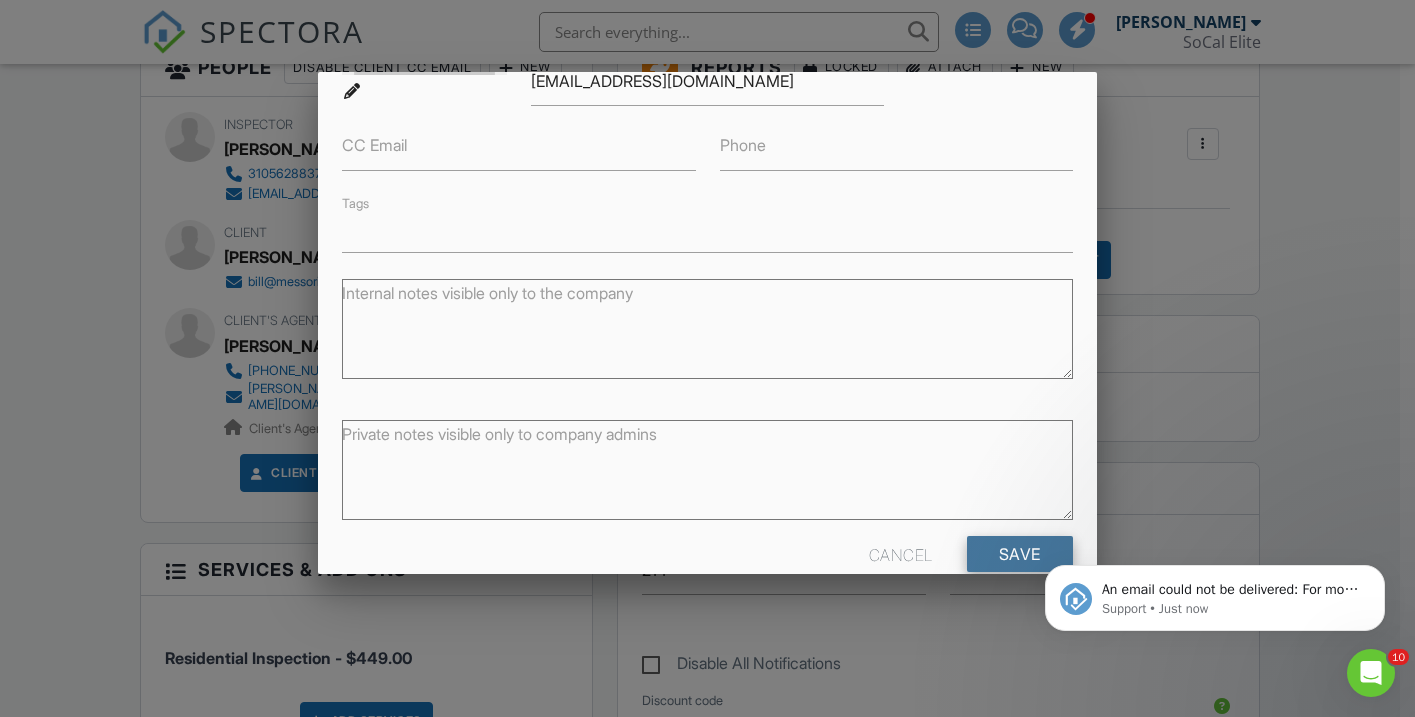 click on "Save" at bounding box center (1020, 554) 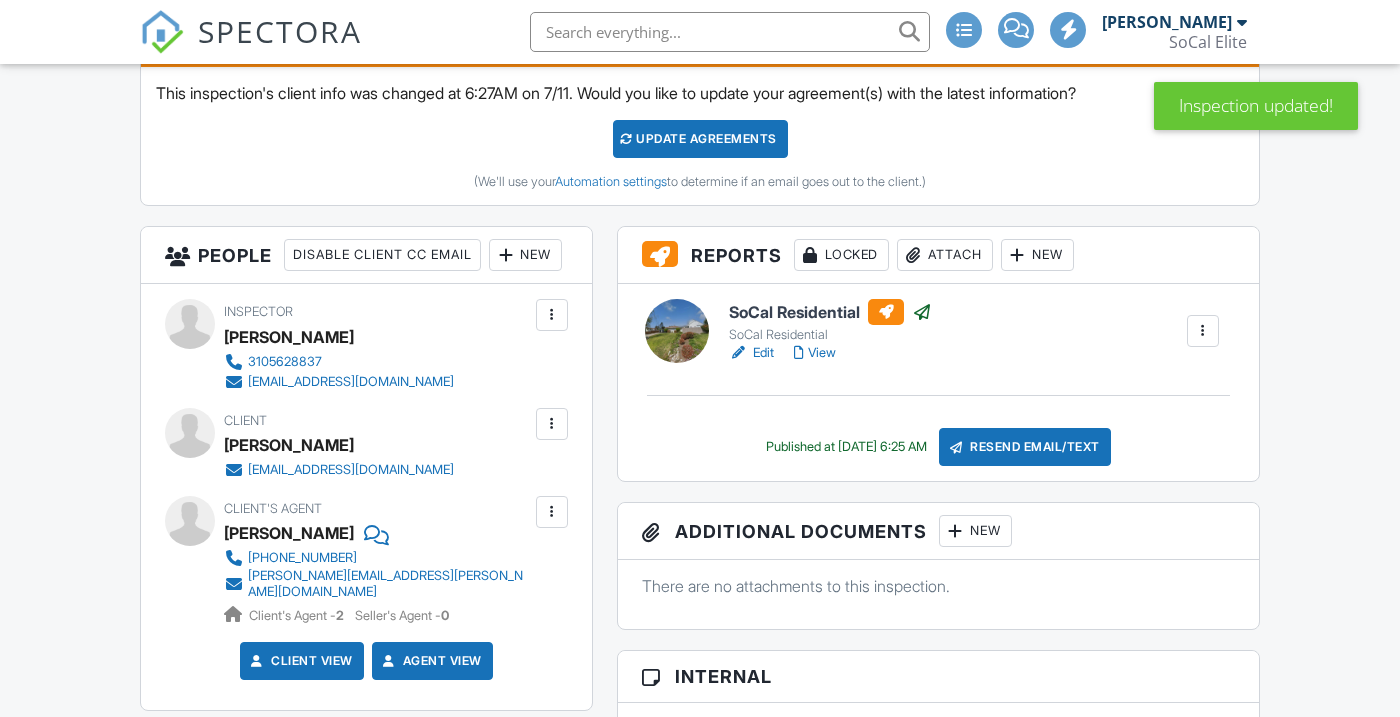 scroll, scrollTop: 590, scrollLeft: 0, axis: vertical 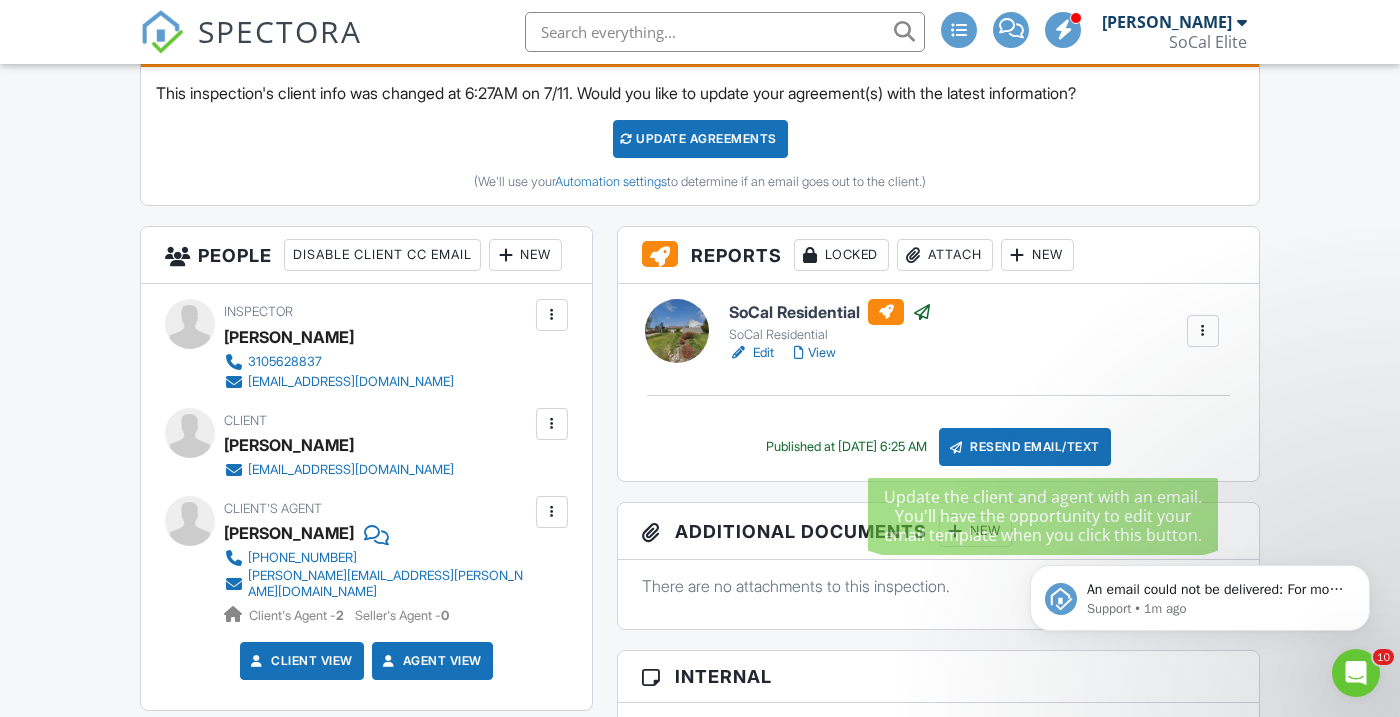 click on "Resend Email/Text" at bounding box center (1025, 447) 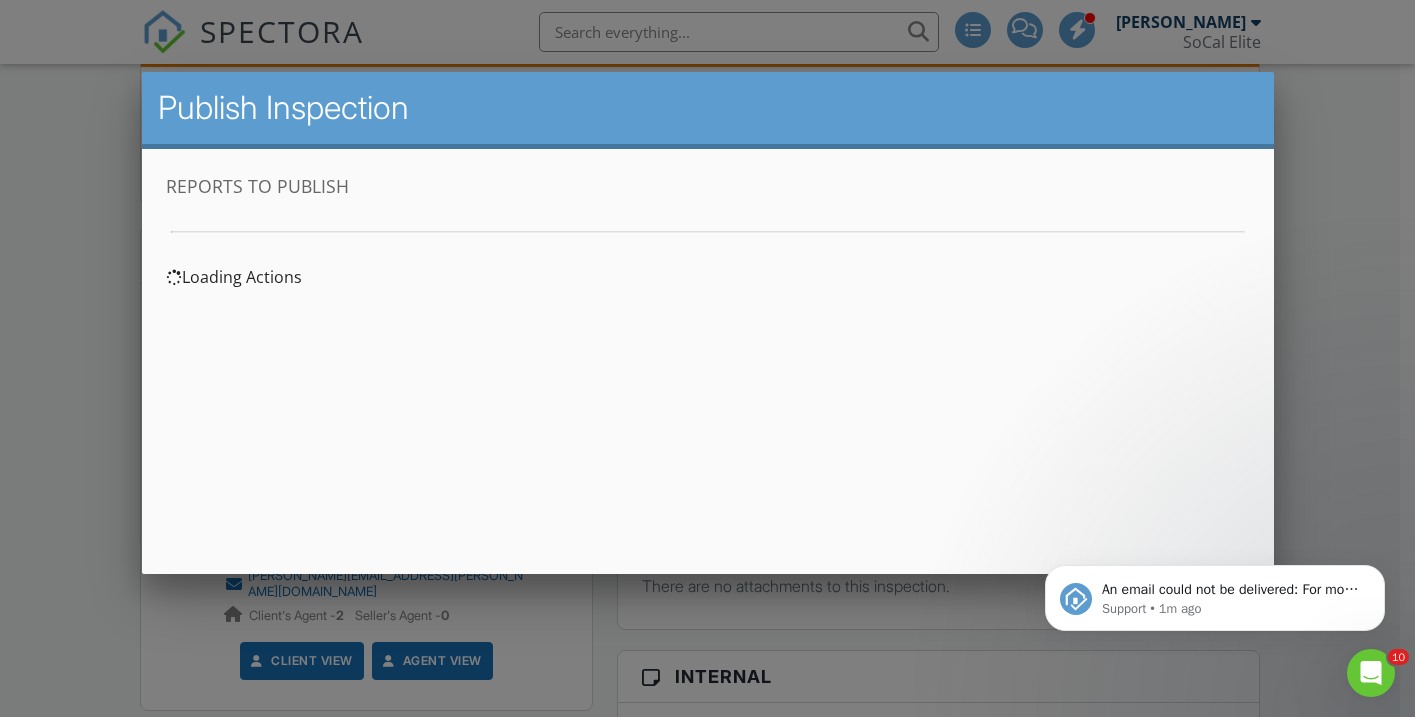 scroll, scrollTop: 0, scrollLeft: 0, axis: both 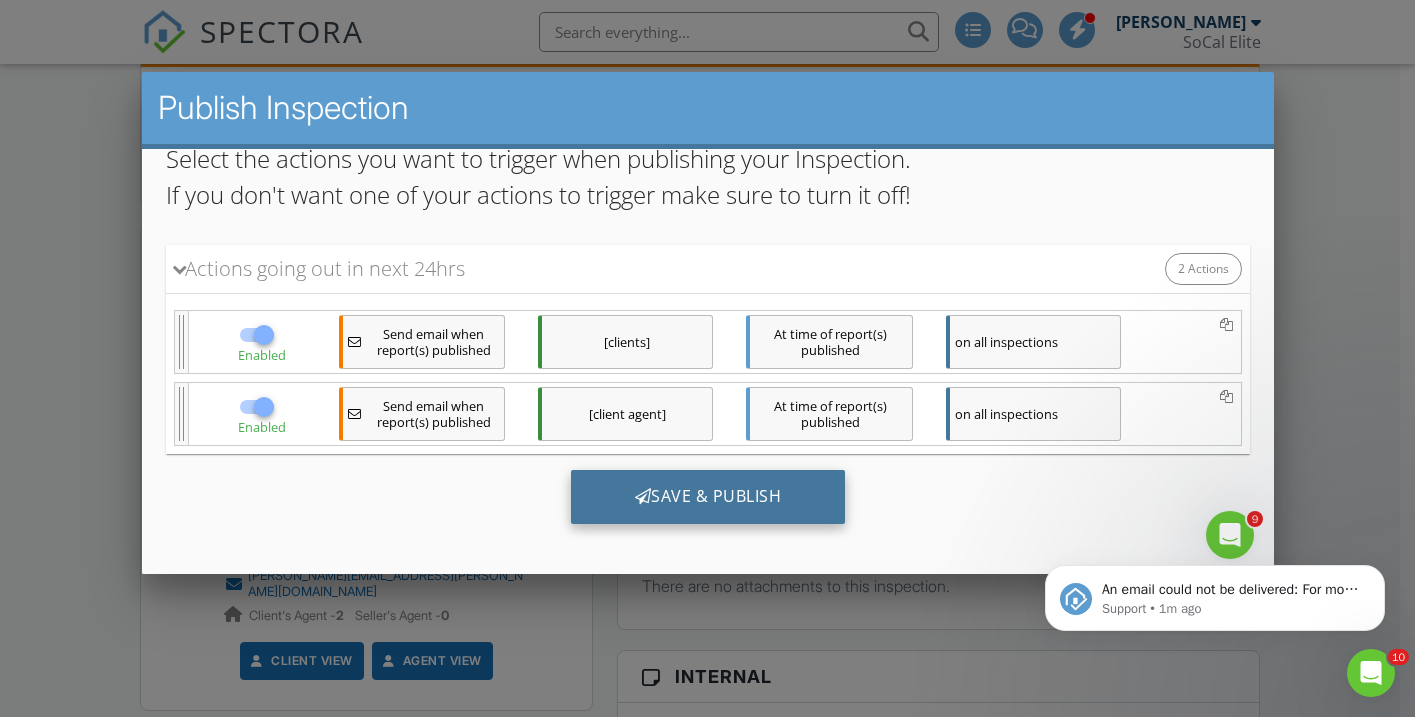 click on "Save & Publish" at bounding box center (707, 496) 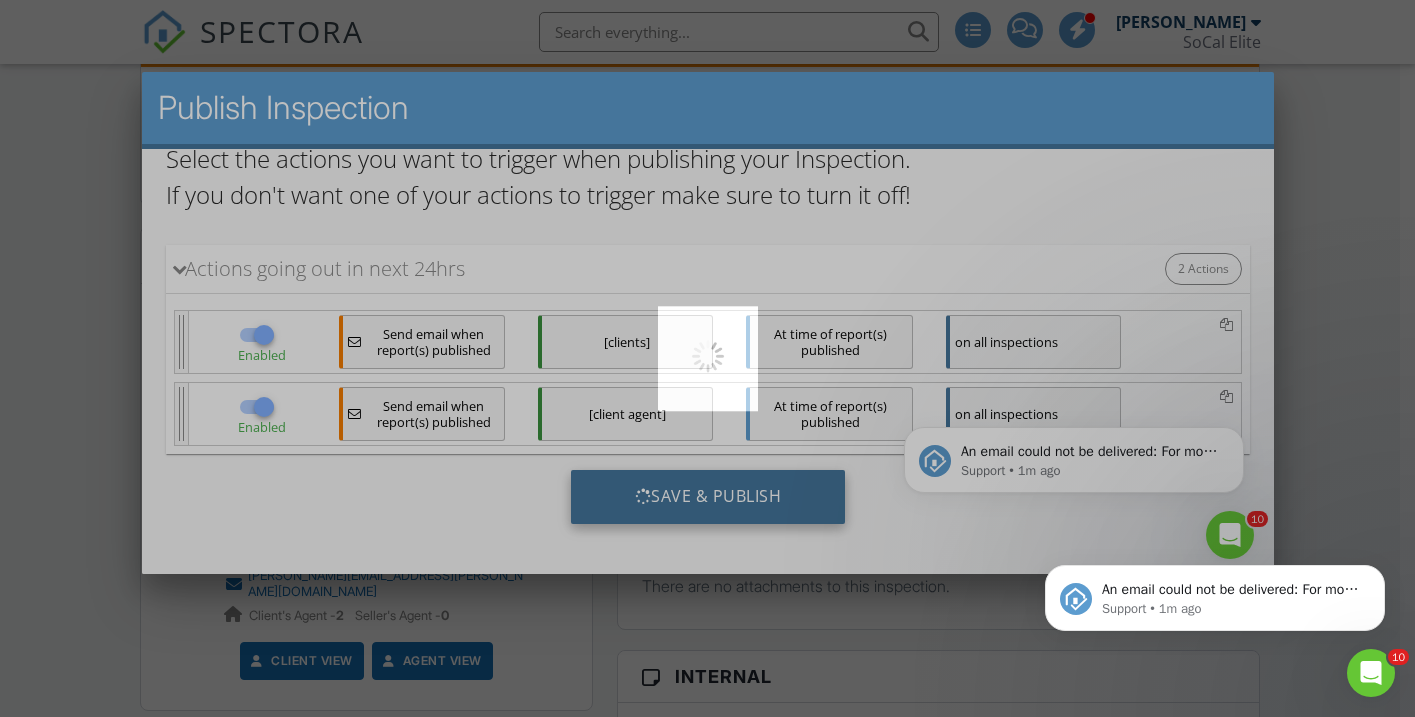scroll, scrollTop: 0, scrollLeft: 0, axis: both 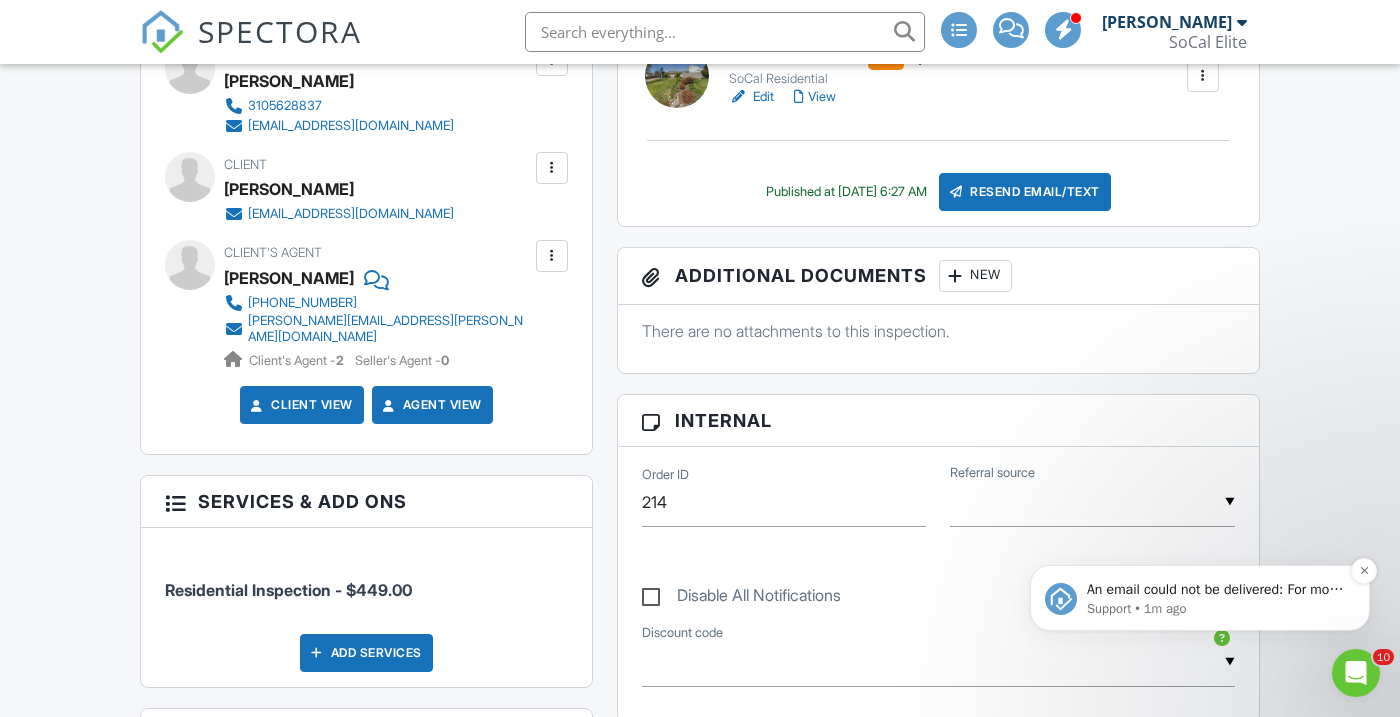 click on "Support • 1m ago" at bounding box center [1216, 609] 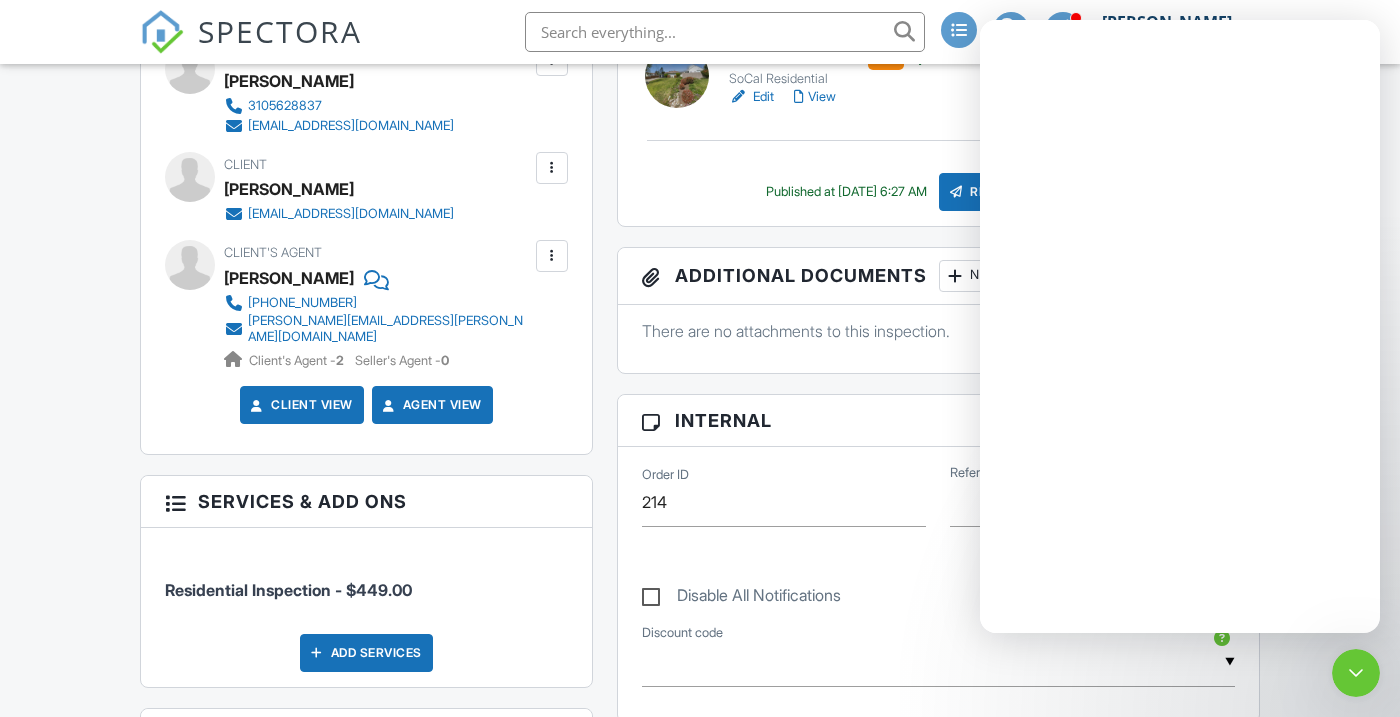 scroll, scrollTop: 0, scrollLeft: 0, axis: both 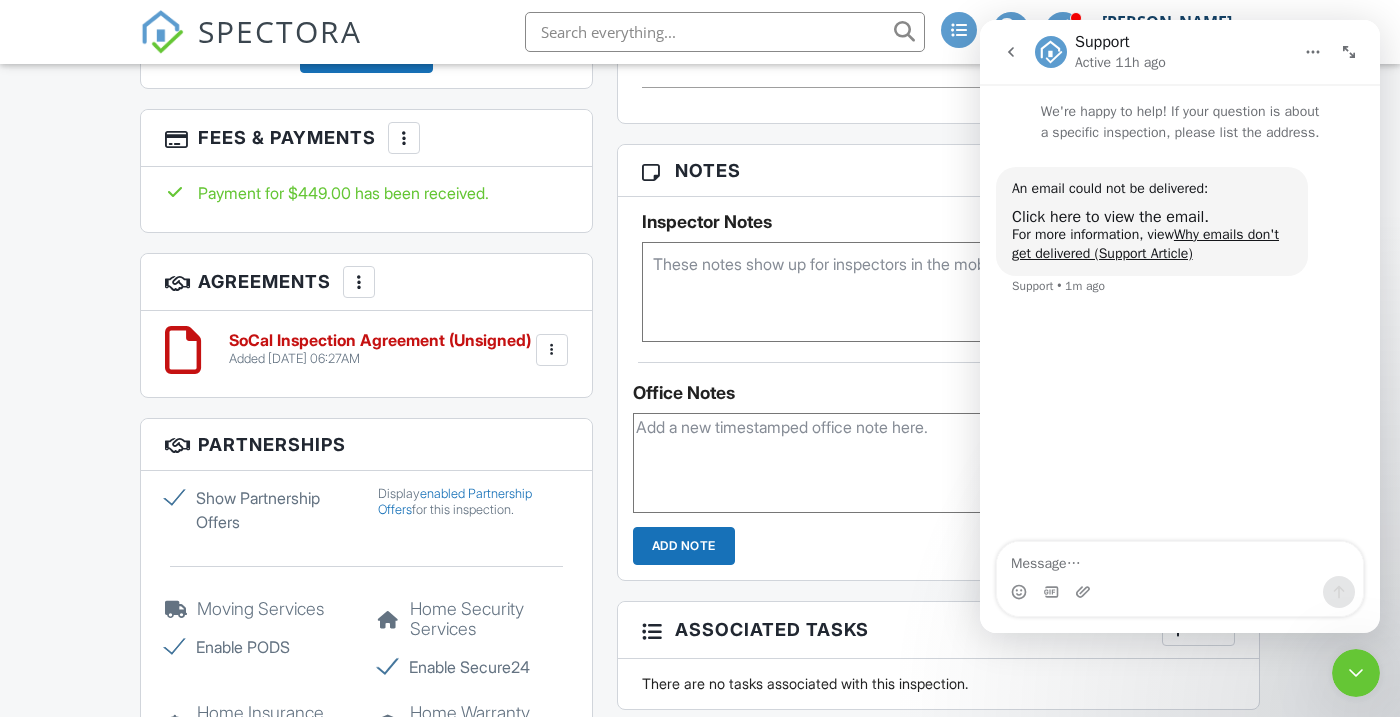 click 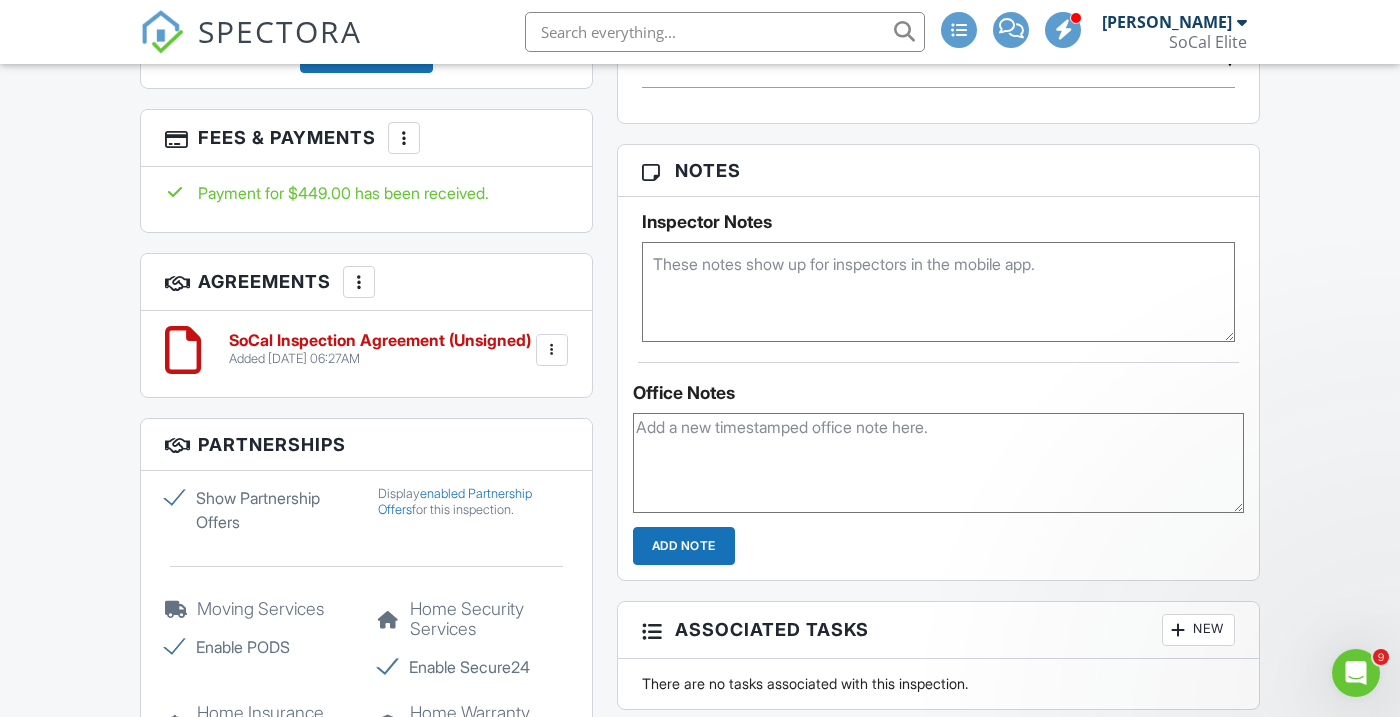 scroll, scrollTop: 0, scrollLeft: 0, axis: both 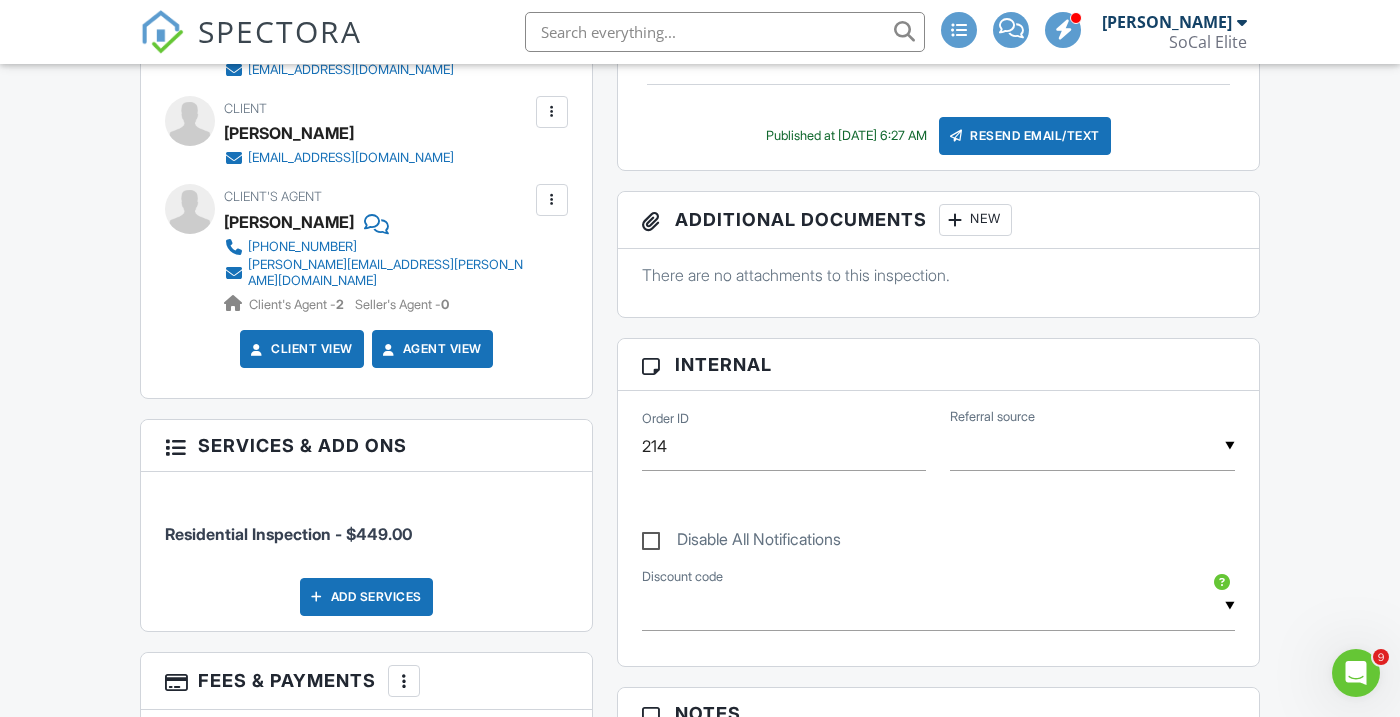 click on "Reports
Locked
Attach
New
SoCal Residential
SoCal Residential
Edit
View
Copy
Reinspection Report
Send to Repair Pricer
View Log
RRB Log
Delete
Published at 07/11/2025  6:27 AM
Resend Email/Text
Publish report?
Before publishing from the web, click "Preview/Publish" in the Report Editor to save your changes ( don't know where that is? ). If this is not clicked, your latest changes may not appear in the report.
This will make this report available to your client and/or agent. It will not send out a notification.
To send an email, use 'Publish All' below or jump into the report and use the 'Publish' button there.
Cancel
Publish
Share archived report
To
Subject
Inspection Report For 1709 Espinosa Cir, Palos Verdes Estates, CA 90274
Text
Inline Style XLarge Large Normal Small" at bounding box center (938, 752) 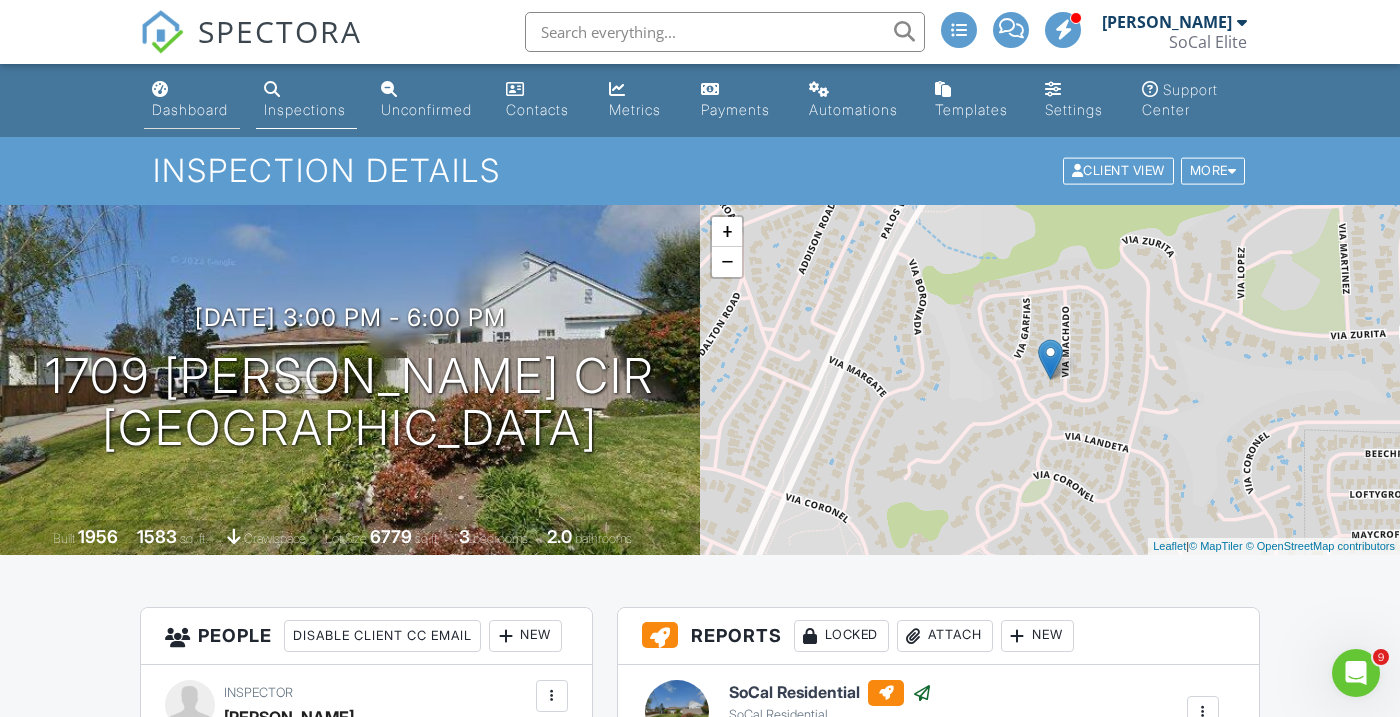 click on "Dashboard" at bounding box center [190, 109] 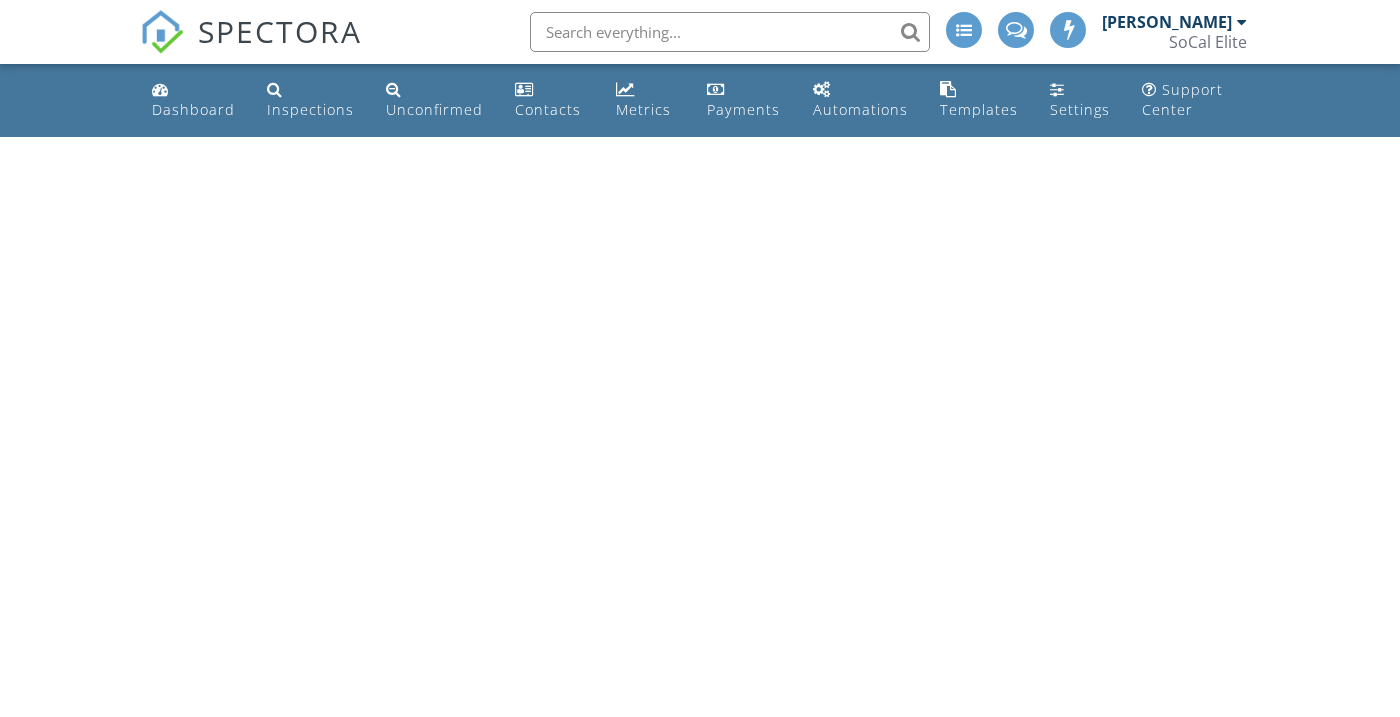 scroll, scrollTop: 0, scrollLeft: 0, axis: both 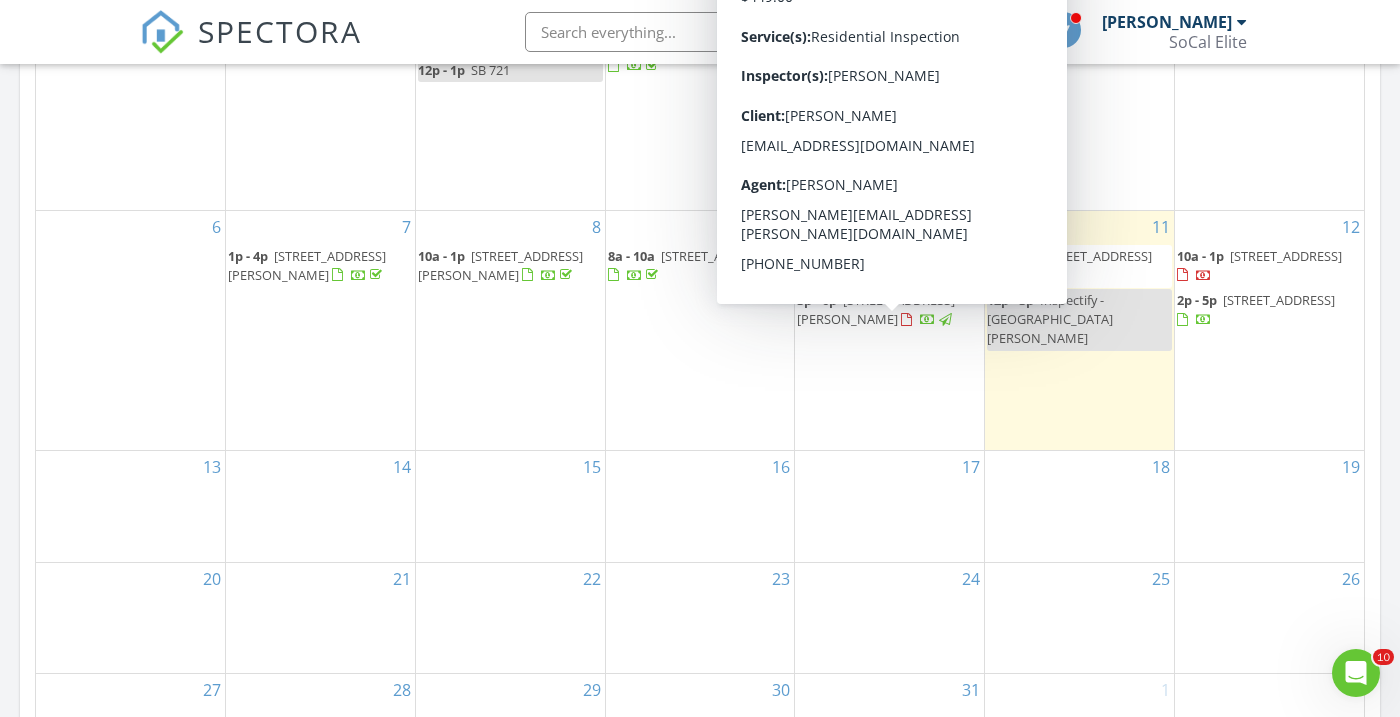 click on "[STREET_ADDRESS][PERSON_NAME]" at bounding box center (876, 309) 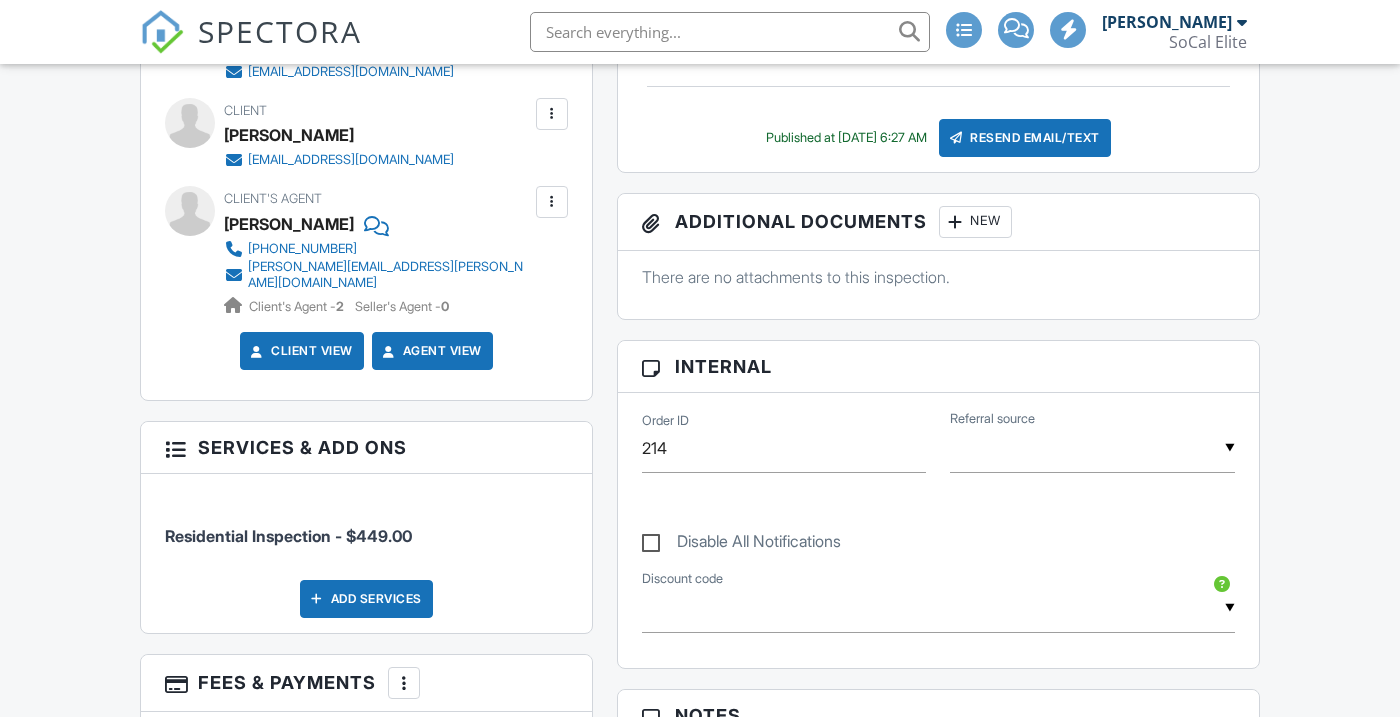 scroll, scrollTop: 690, scrollLeft: 0, axis: vertical 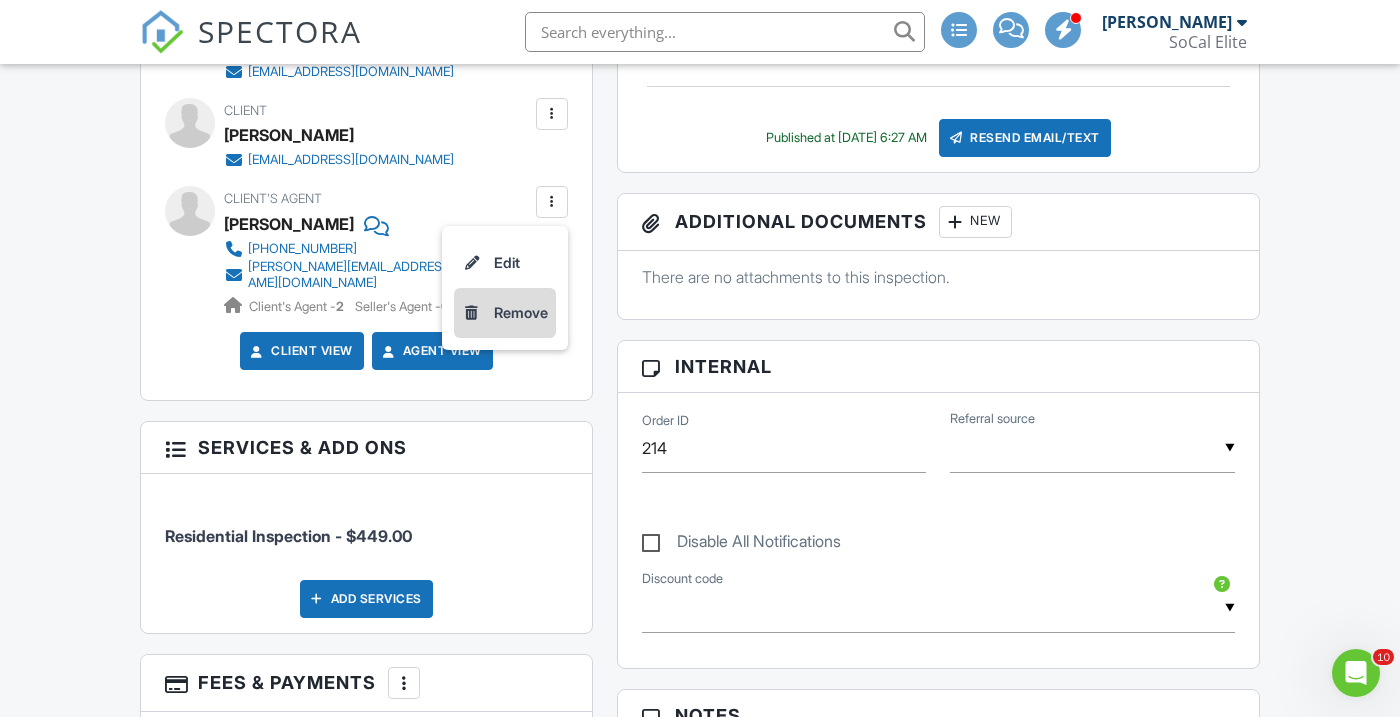 click on "Remove" at bounding box center [505, 313] 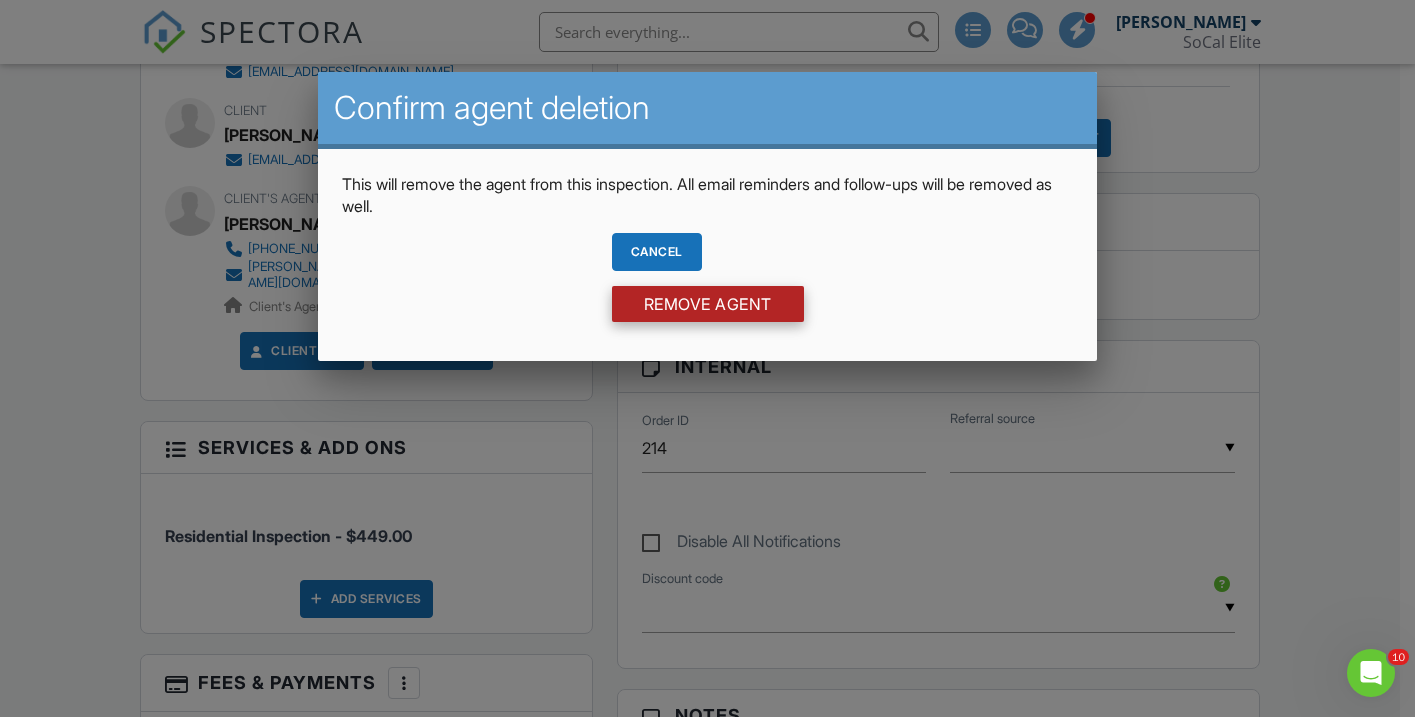 click on "Remove Agent" at bounding box center (708, 304) 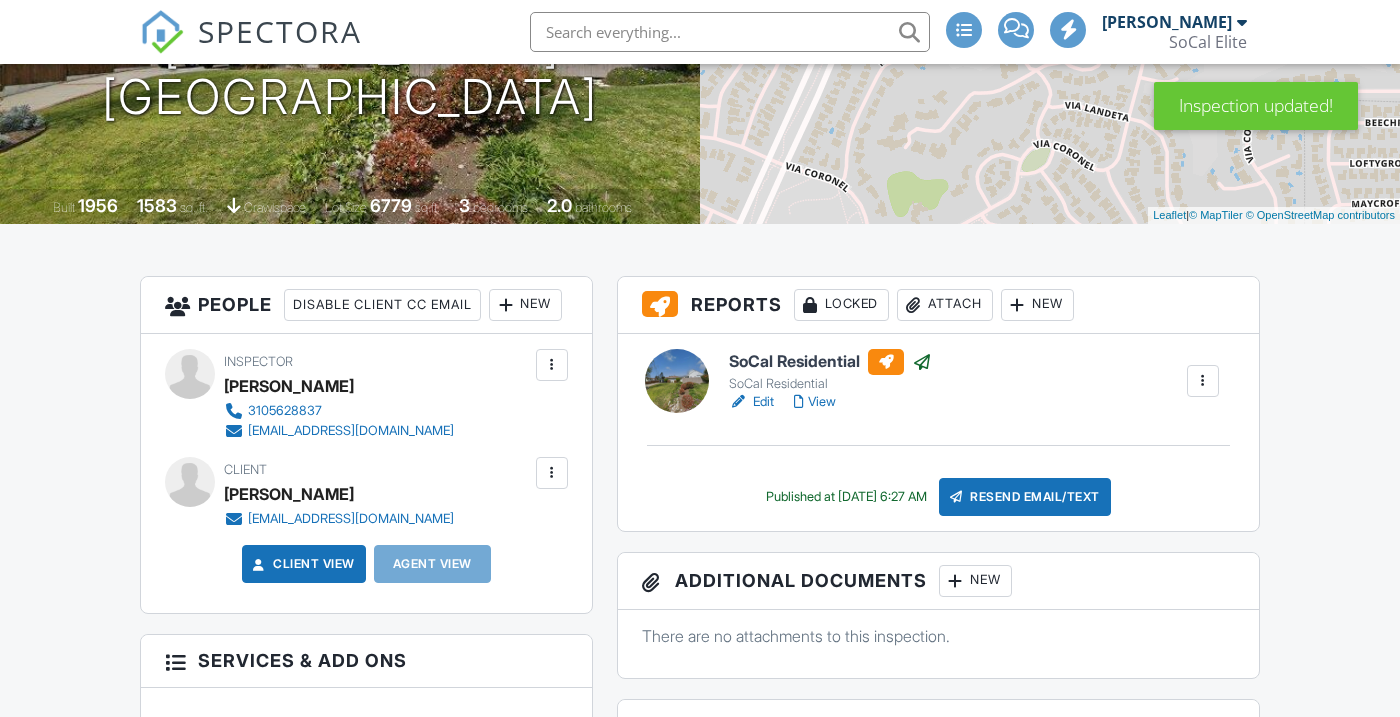 scroll, scrollTop: 330, scrollLeft: 0, axis: vertical 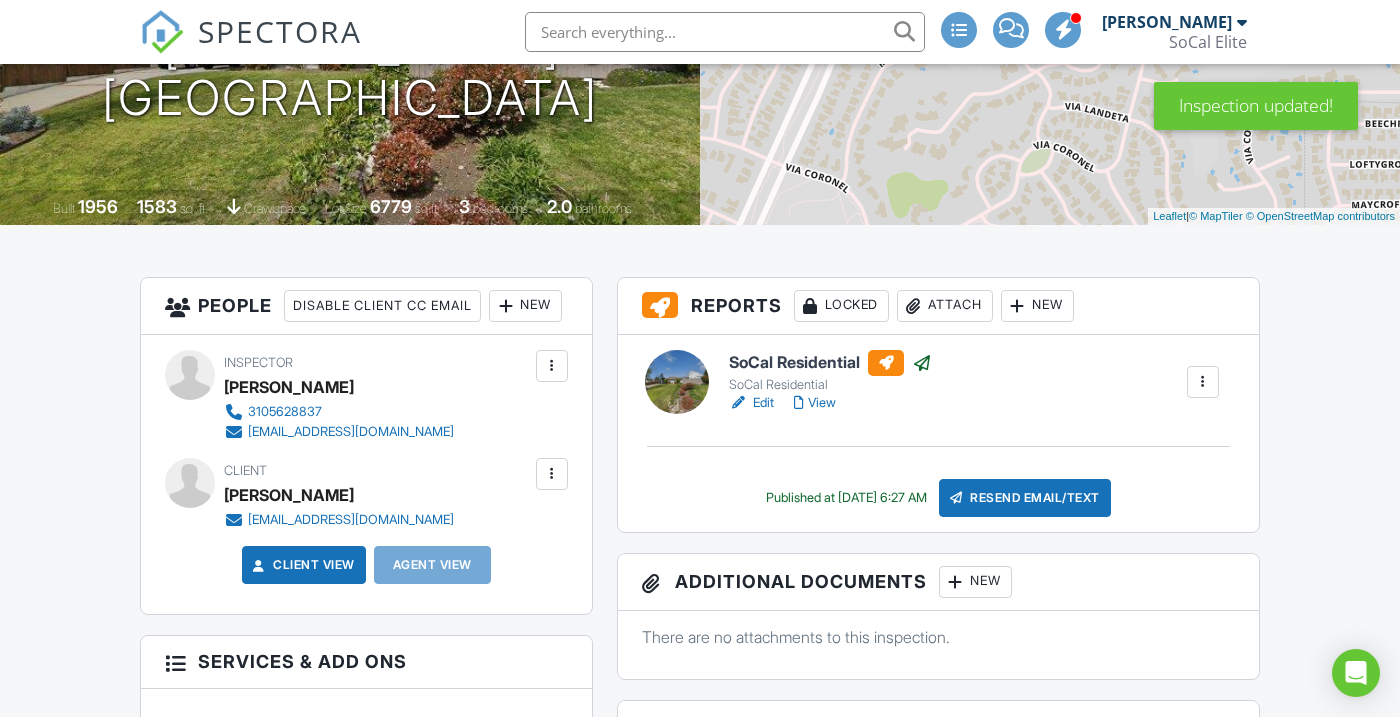 click on "New" at bounding box center [525, 306] 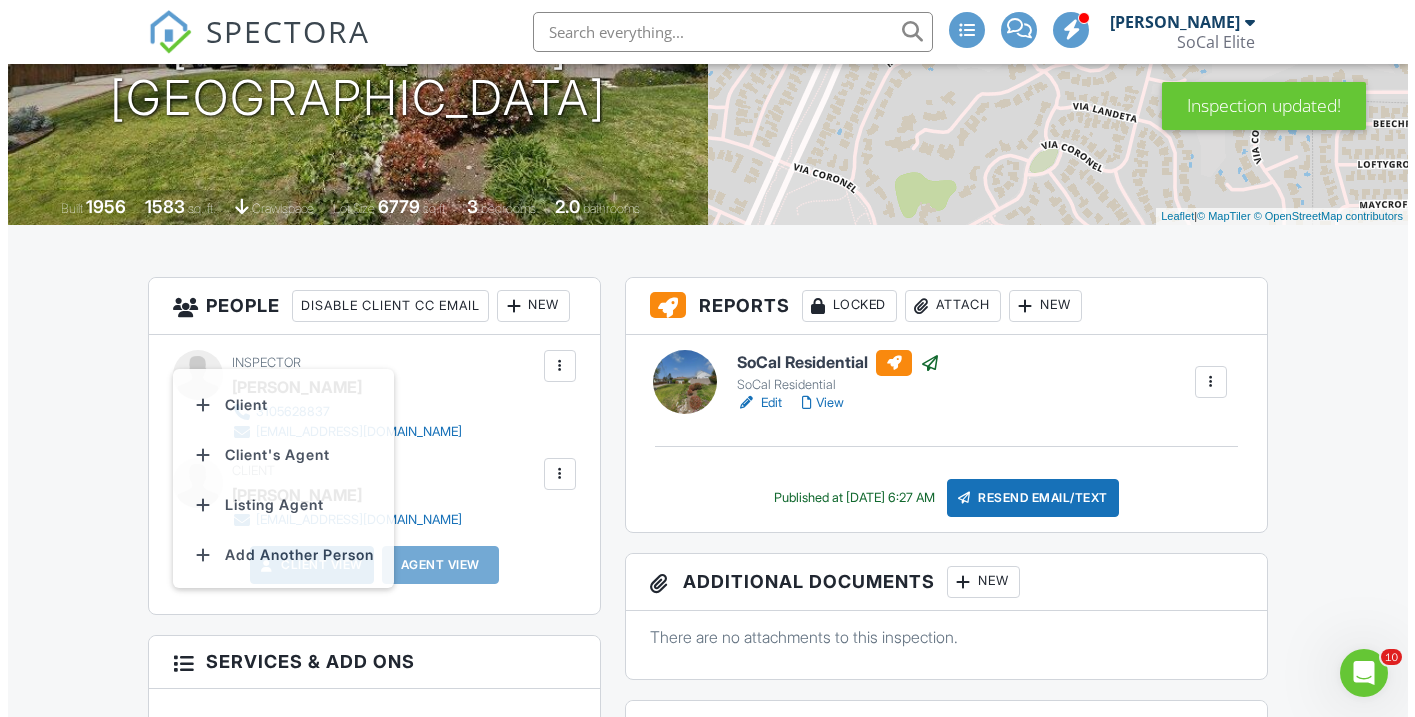 scroll, scrollTop: 0, scrollLeft: 0, axis: both 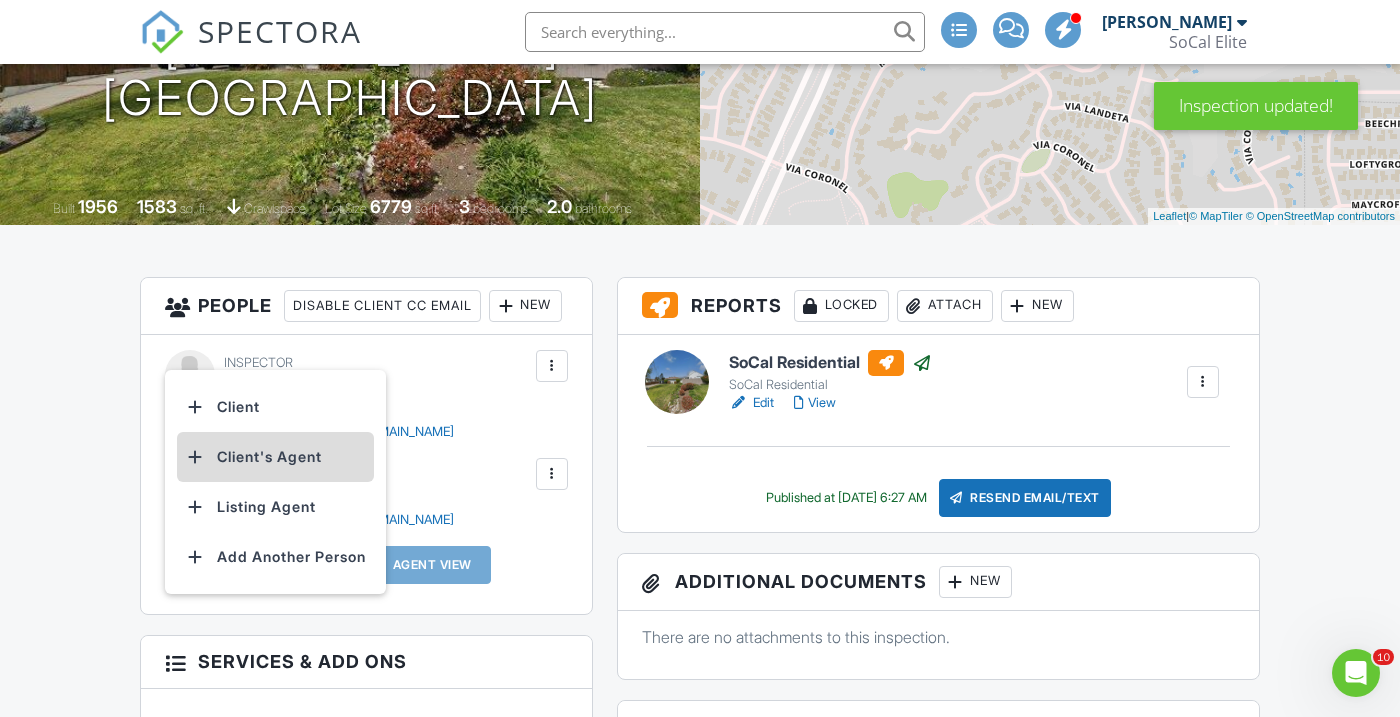 click on "Client's Agent" at bounding box center (275, 457) 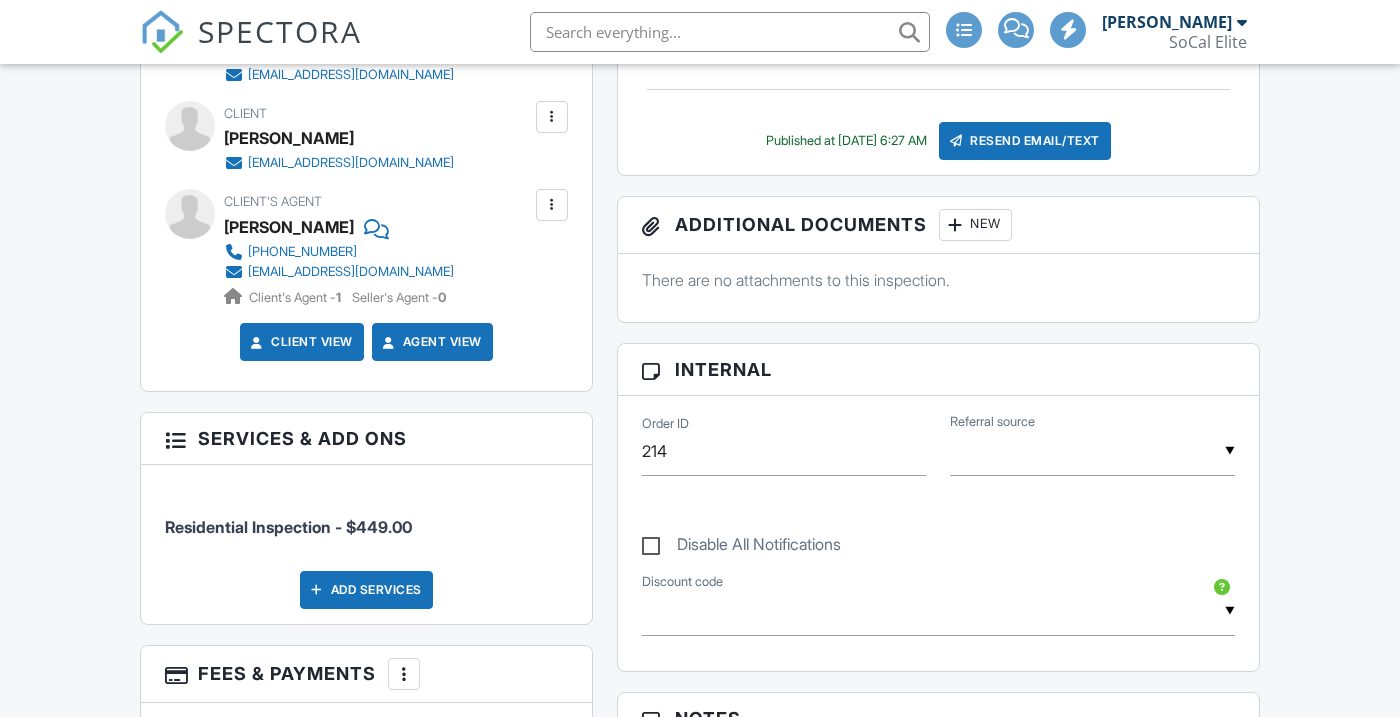 scroll, scrollTop: 574, scrollLeft: 0, axis: vertical 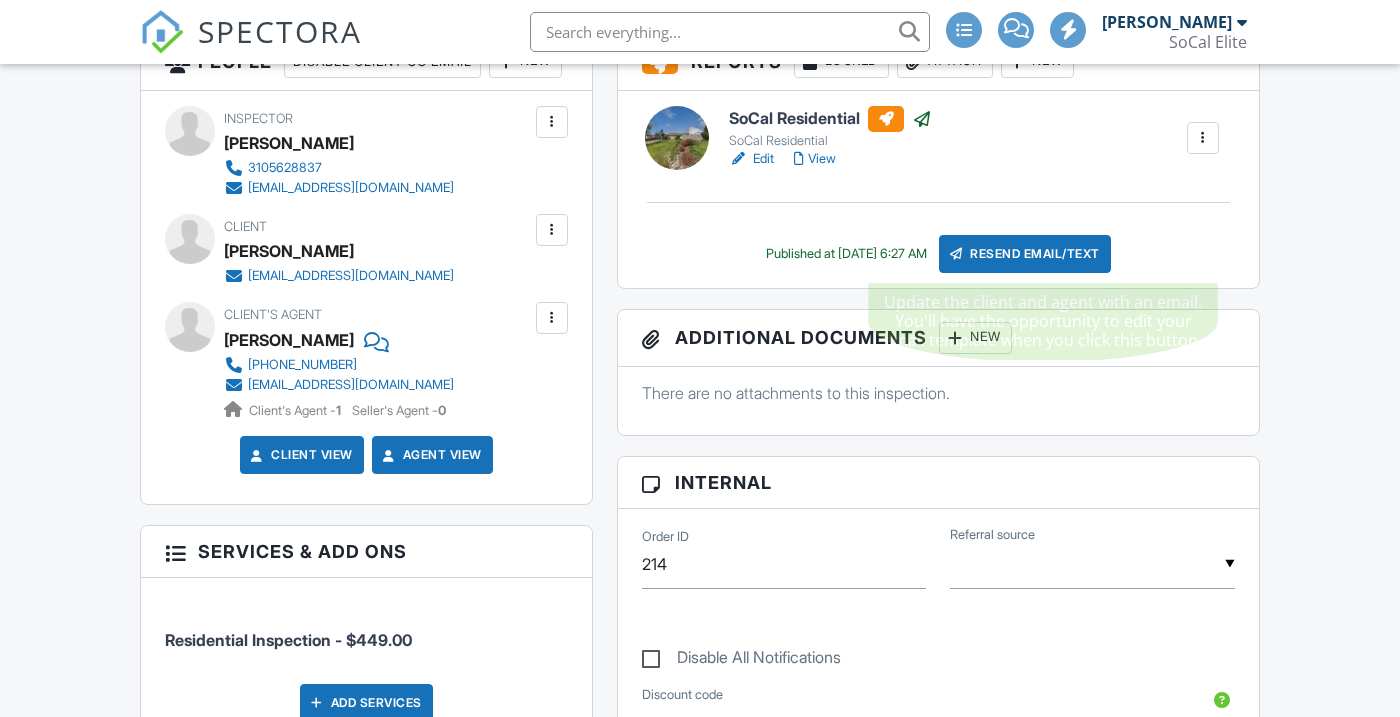 click on "Resend Email/Text" at bounding box center [1025, 254] 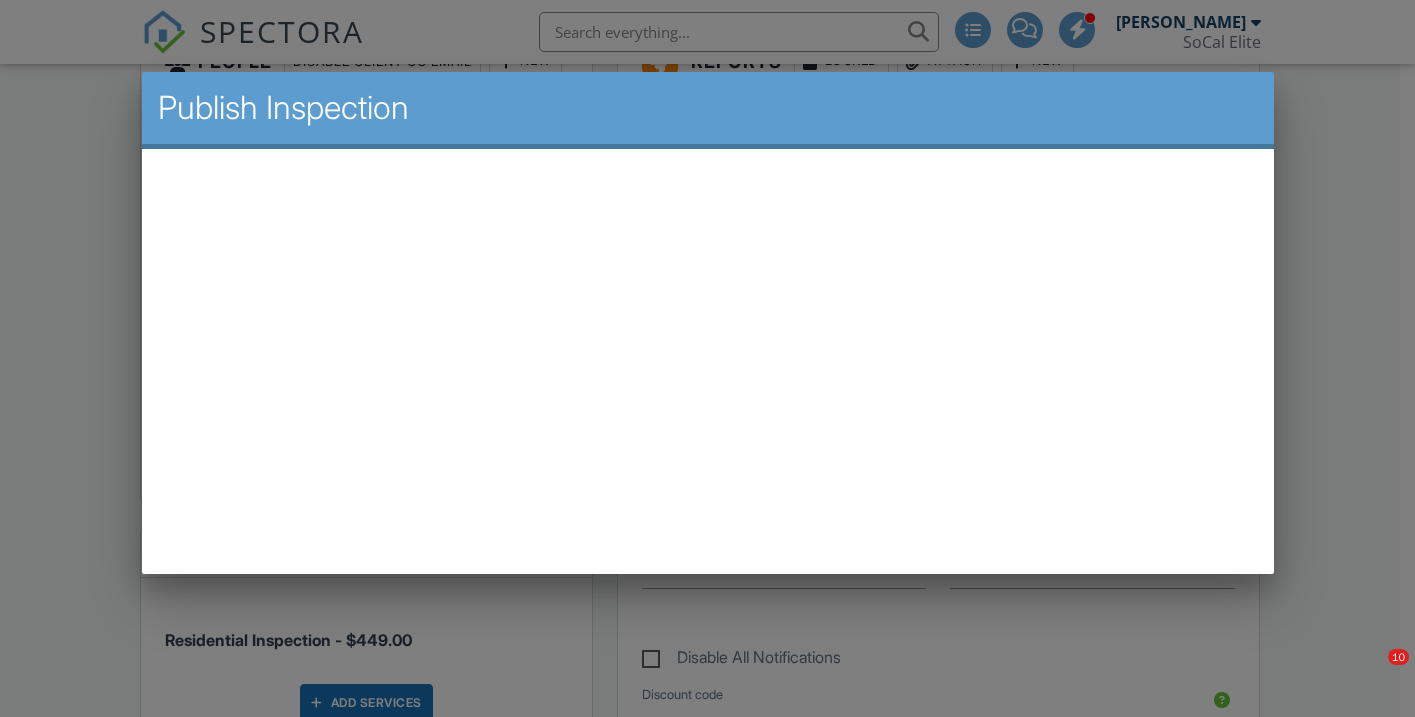 scroll, scrollTop: 0, scrollLeft: 0, axis: both 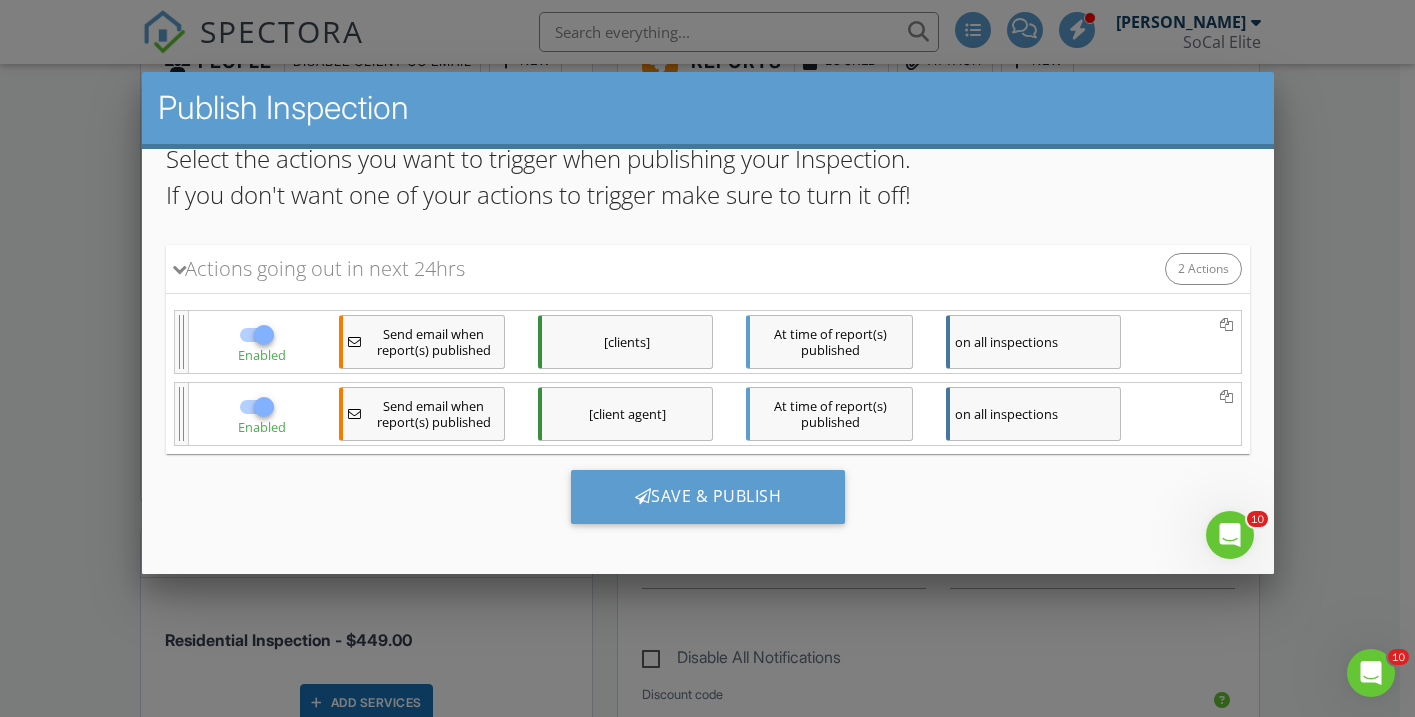 click at bounding box center (707, 348) 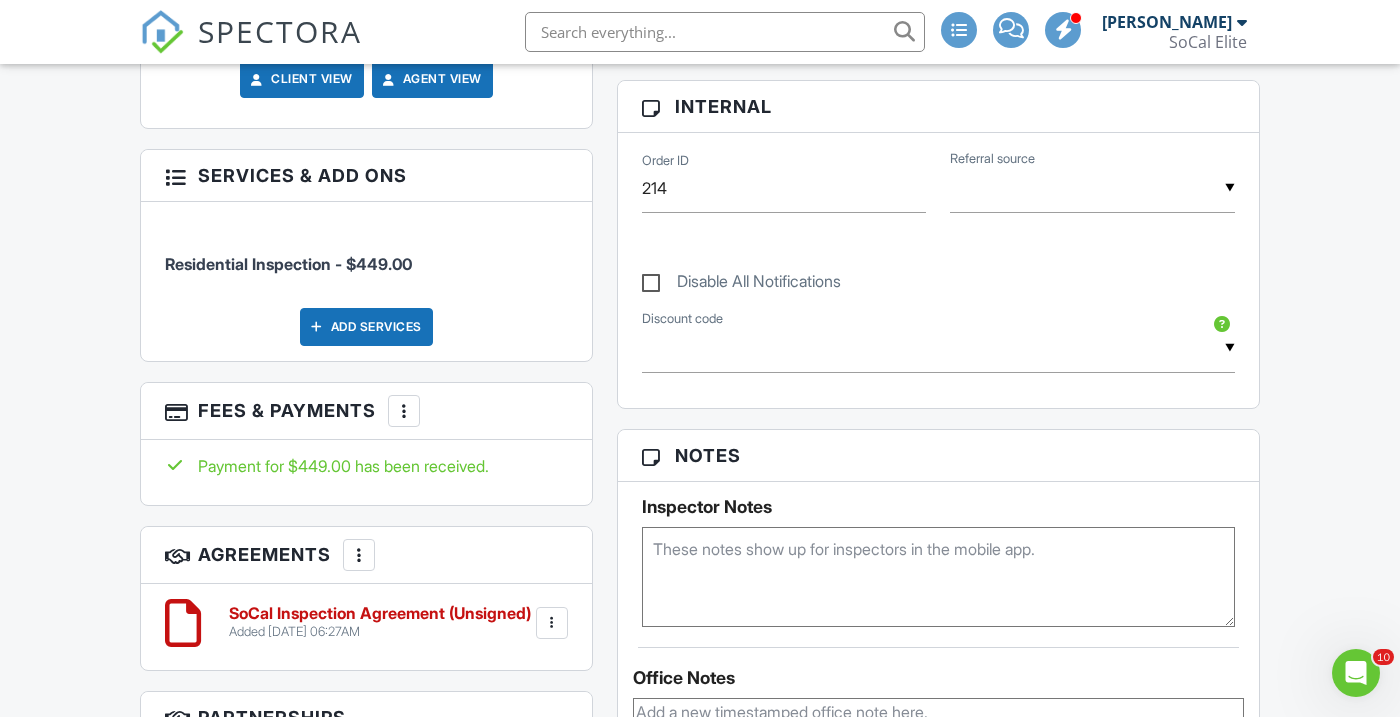 scroll, scrollTop: 1211, scrollLeft: 0, axis: vertical 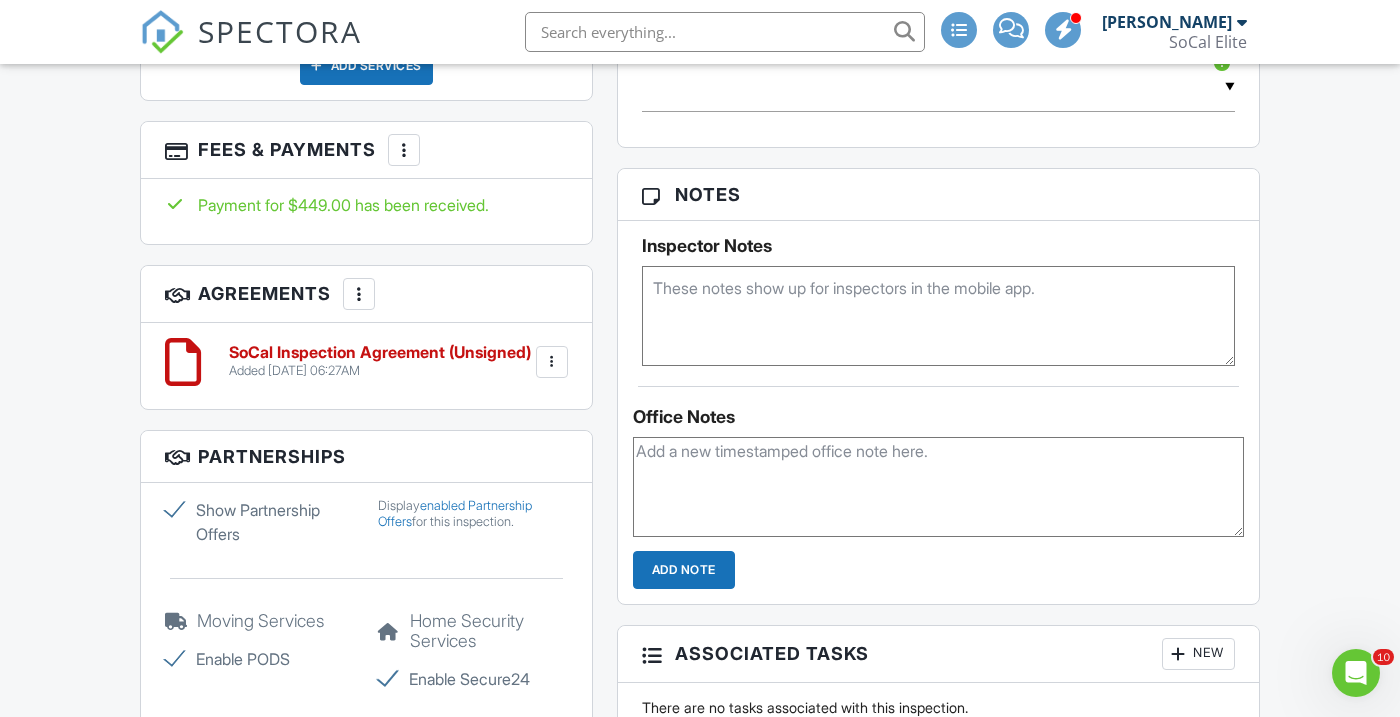 click at bounding box center [552, 362] 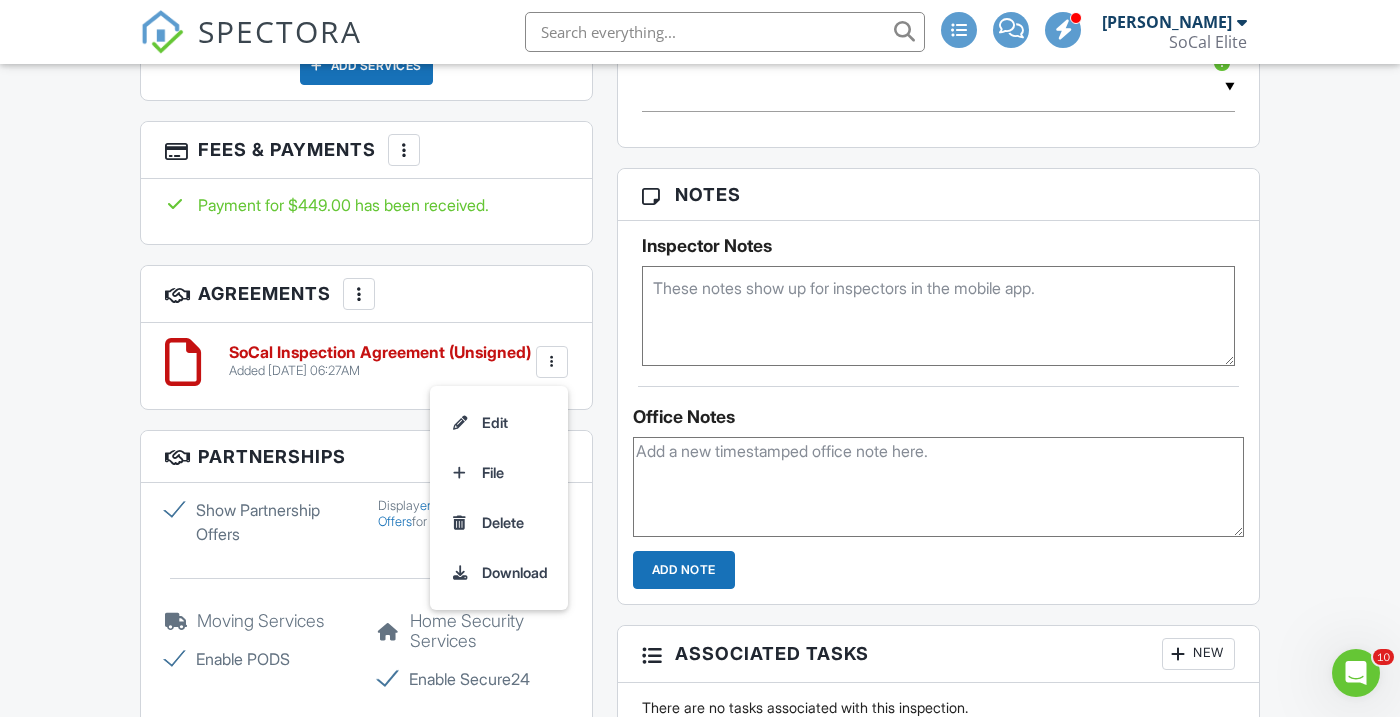 click on "SoCal Inspection Agreement
(Unsigned)" at bounding box center (380, 353) 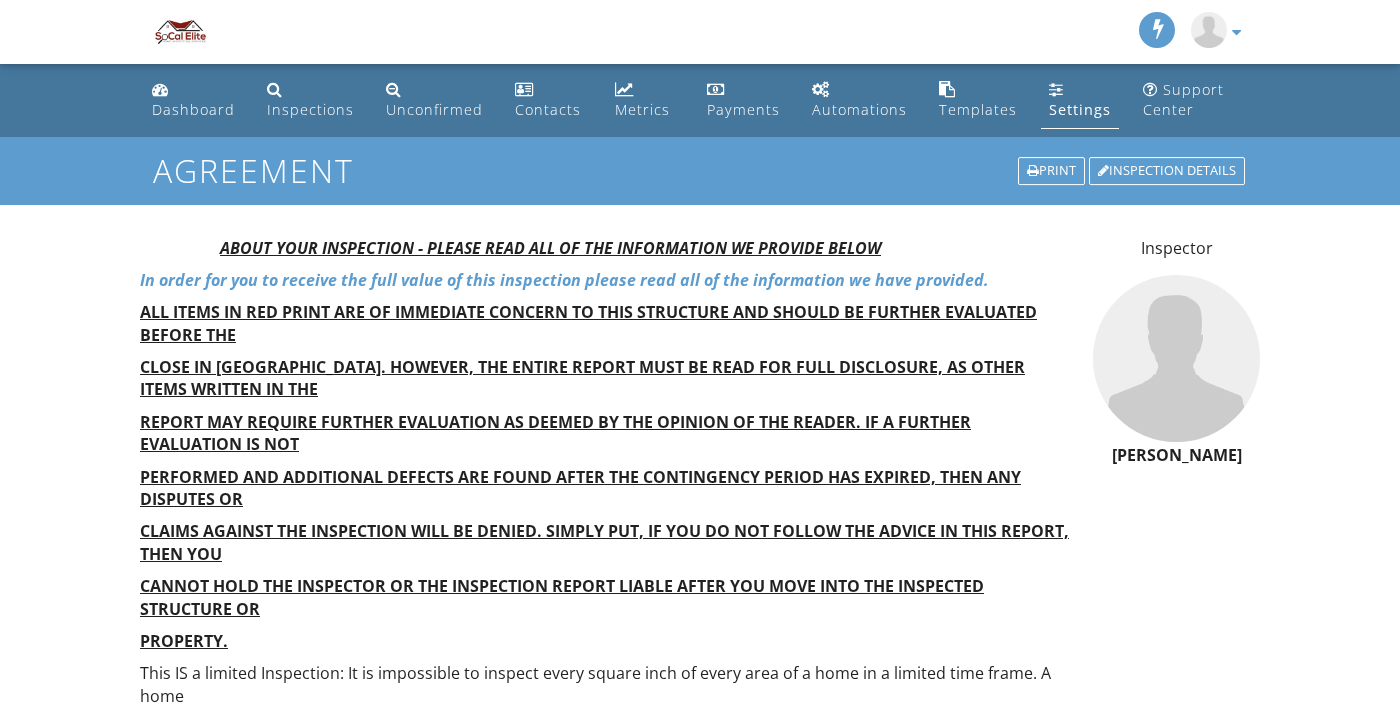 scroll, scrollTop: 0, scrollLeft: 0, axis: both 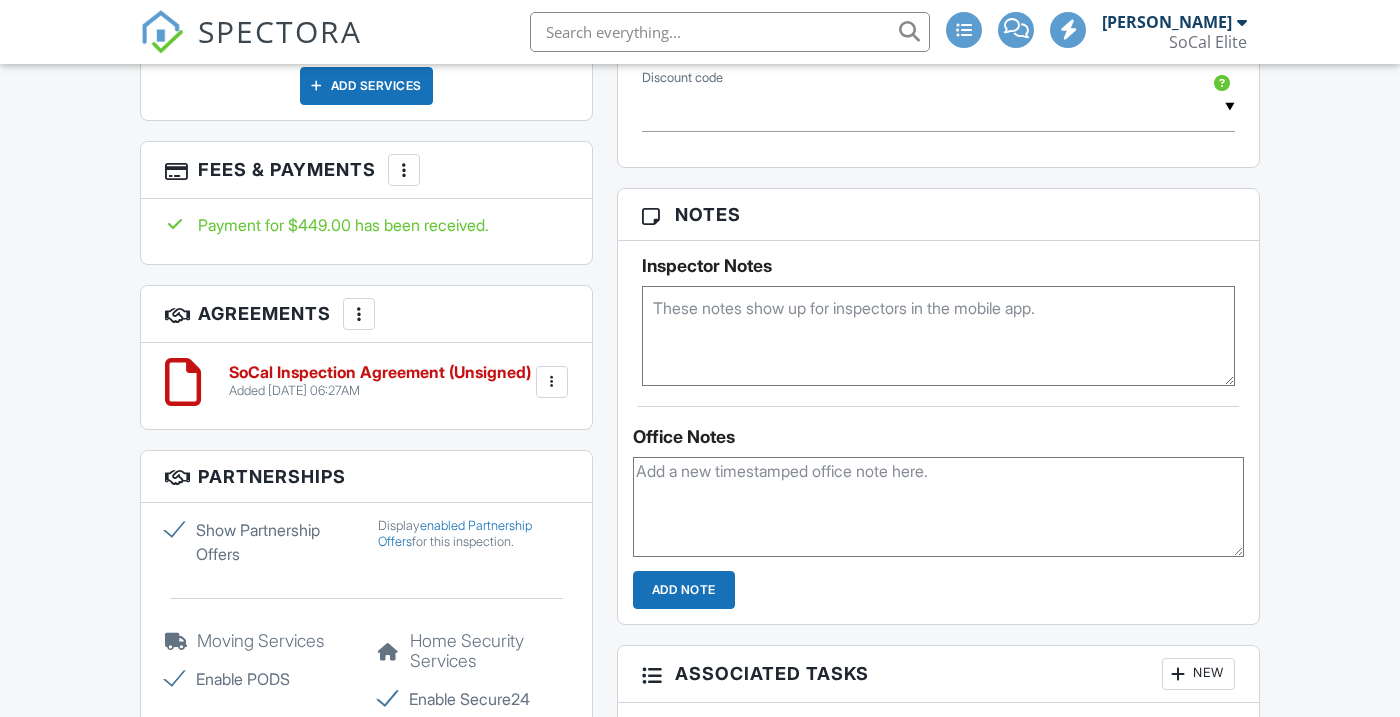 click at bounding box center [359, 314] 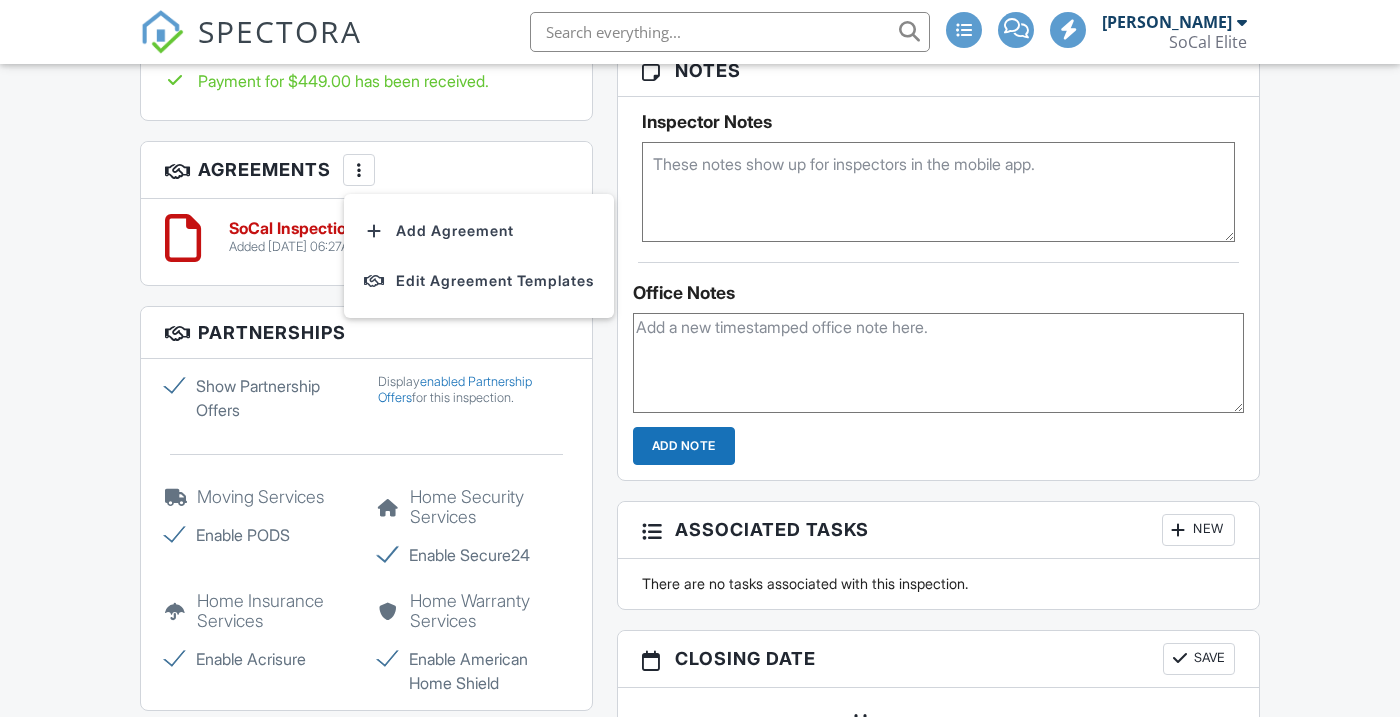 scroll, scrollTop: 1335, scrollLeft: 0, axis: vertical 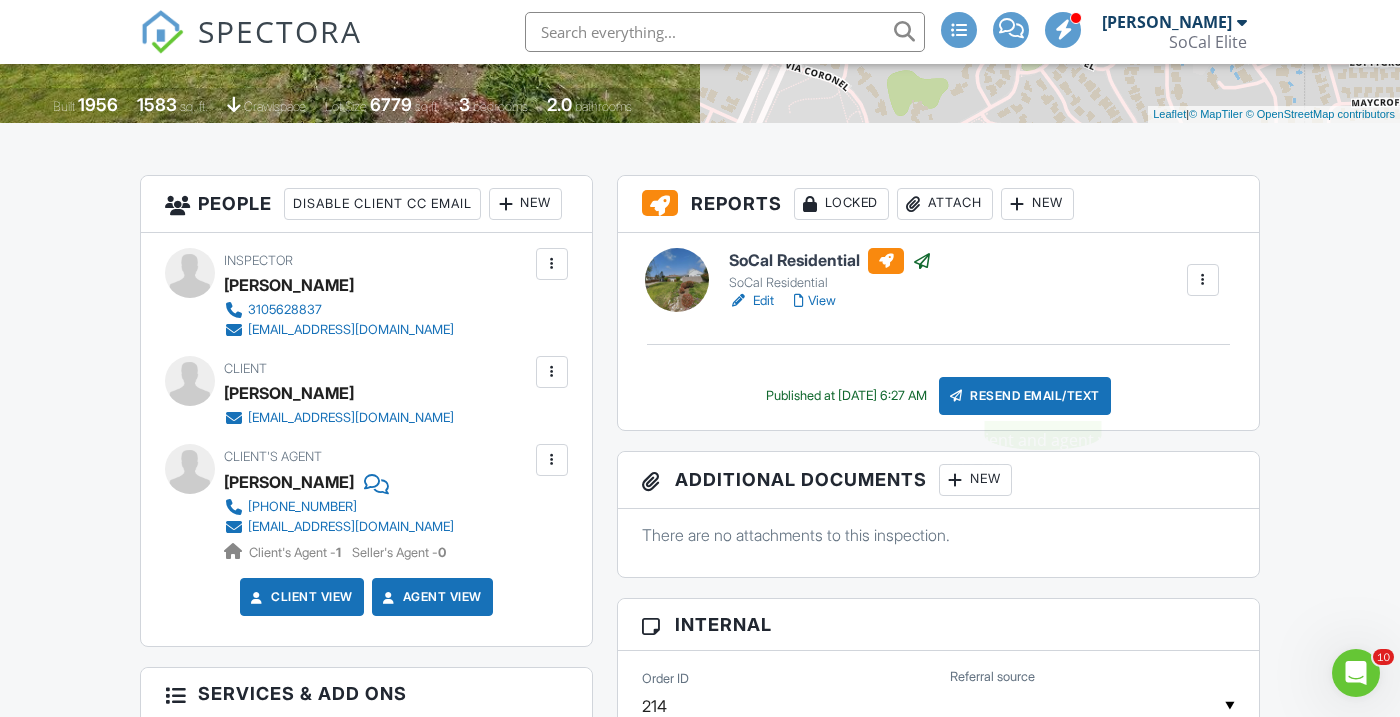 click on "Resend Email/Text" at bounding box center (1025, 396) 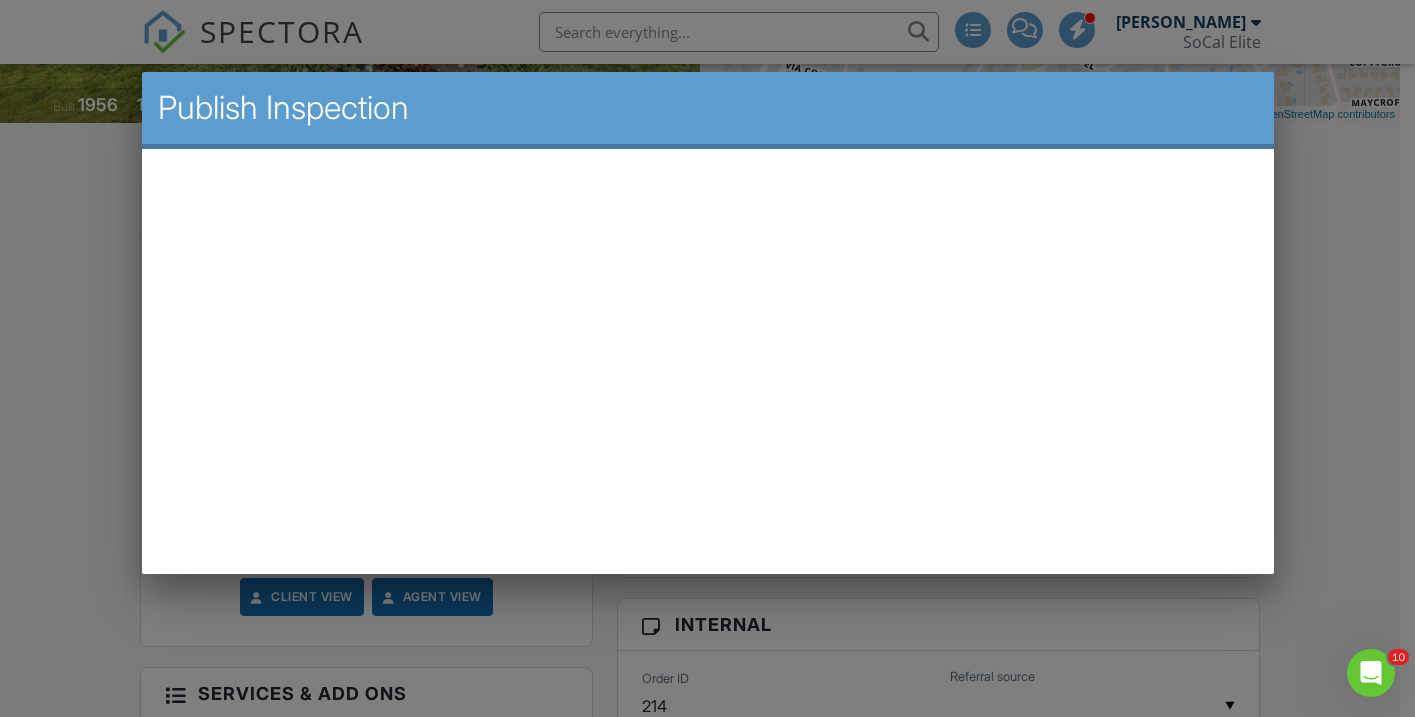 scroll, scrollTop: 0, scrollLeft: 0, axis: both 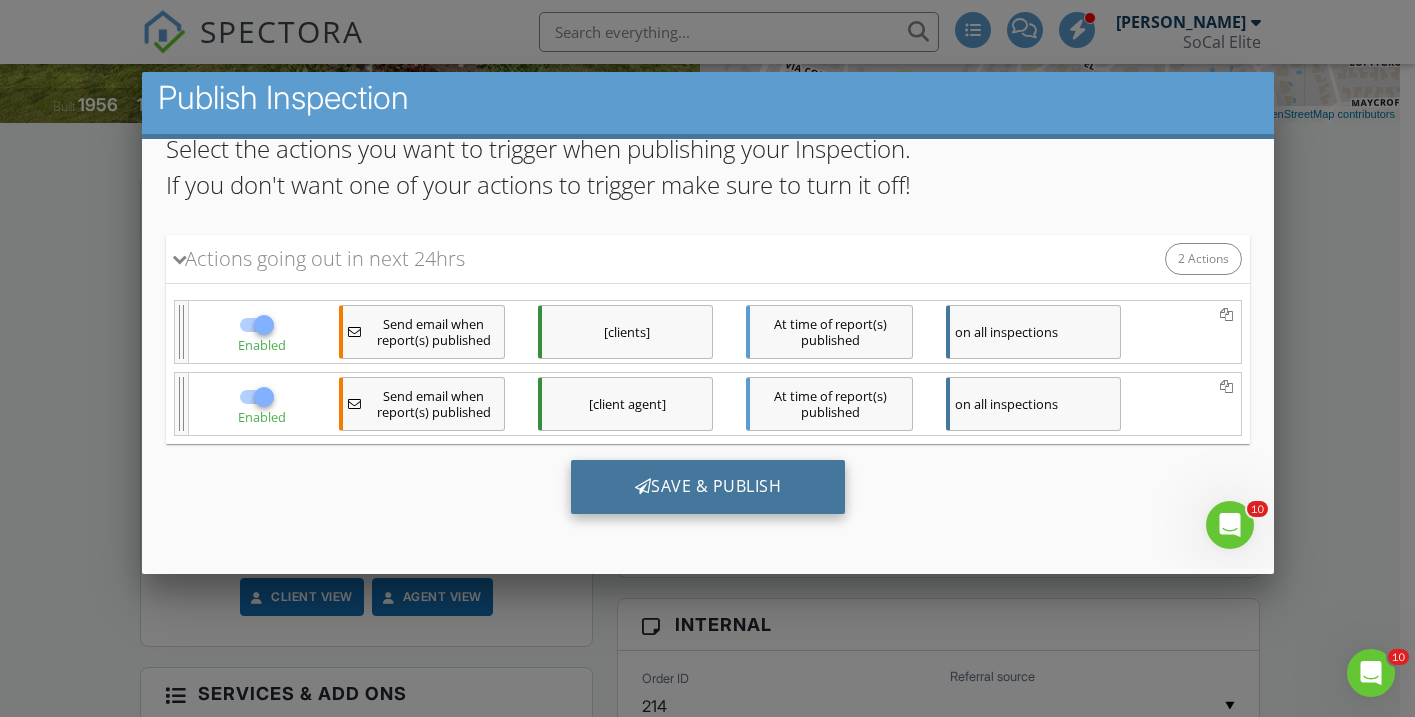 click on "Save & Publish" at bounding box center [707, 486] 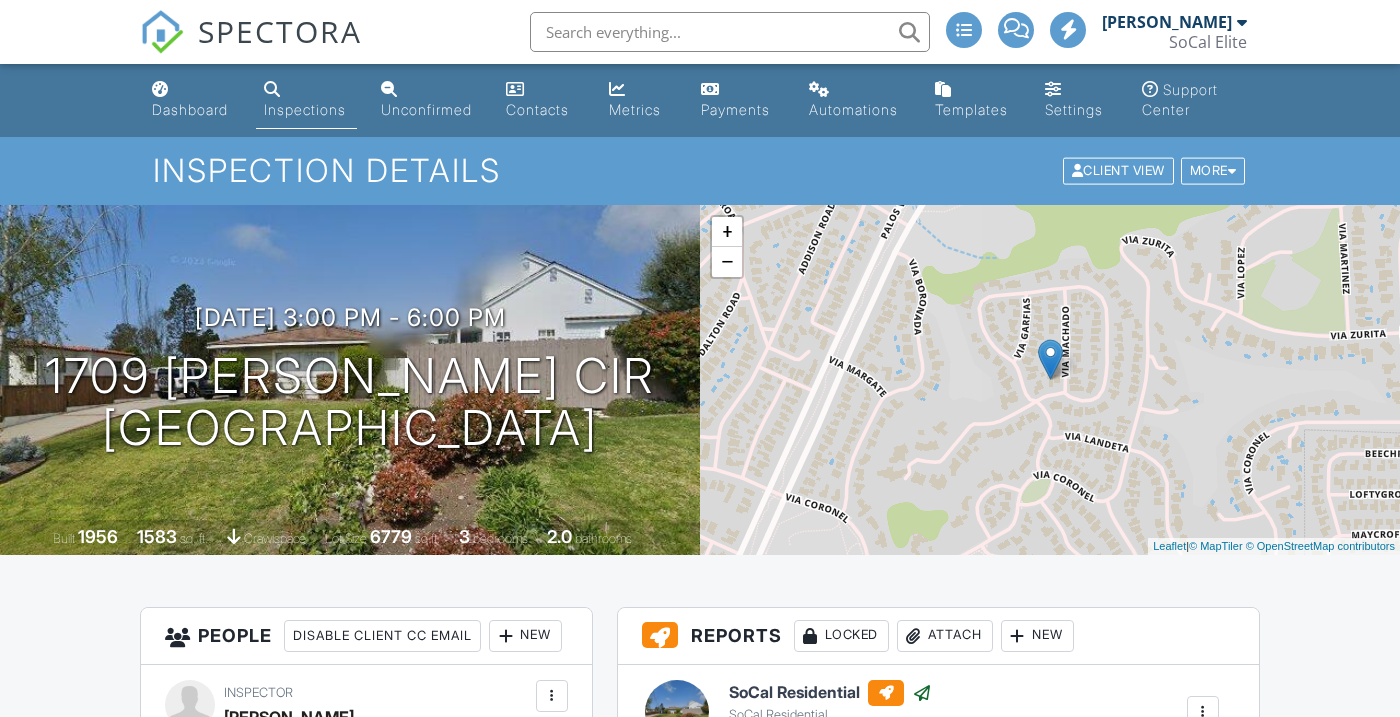 scroll, scrollTop: 0, scrollLeft: 0, axis: both 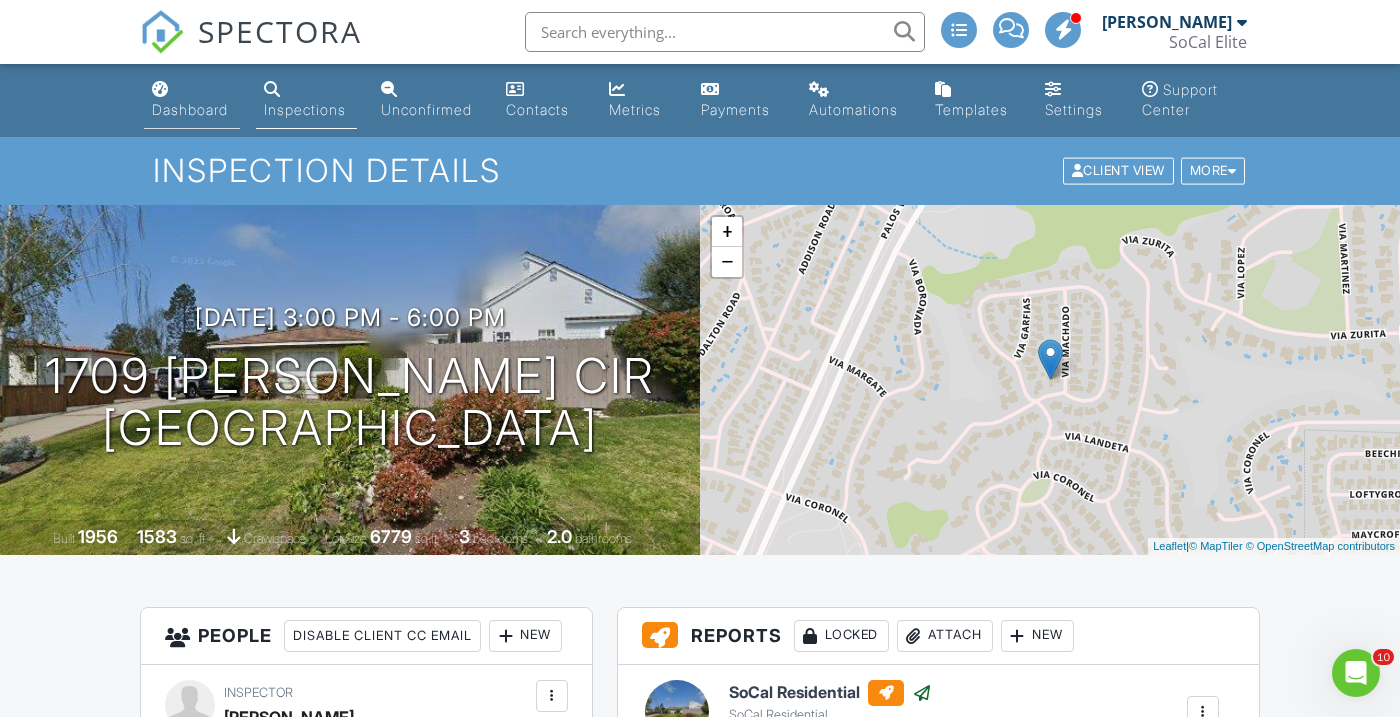 click on "Dashboard" at bounding box center [190, 109] 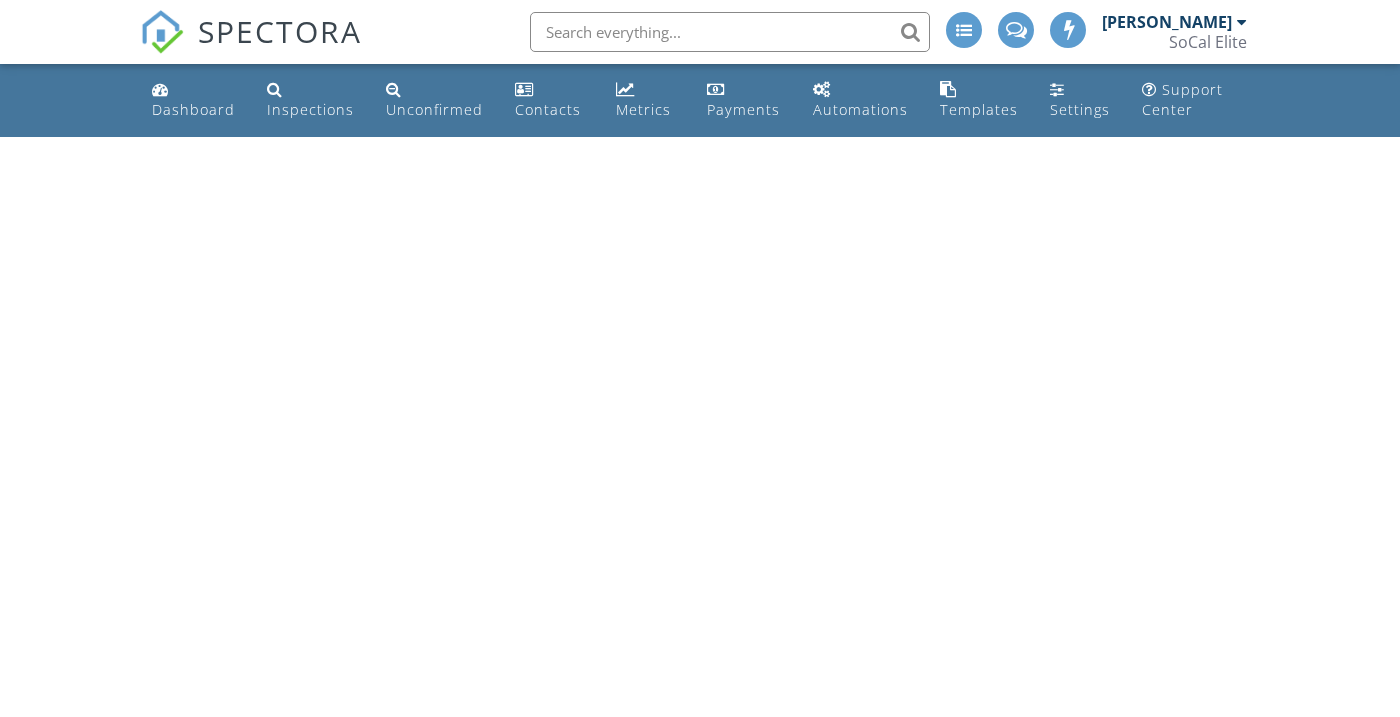 scroll, scrollTop: 0, scrollLeft: 0, axis: both 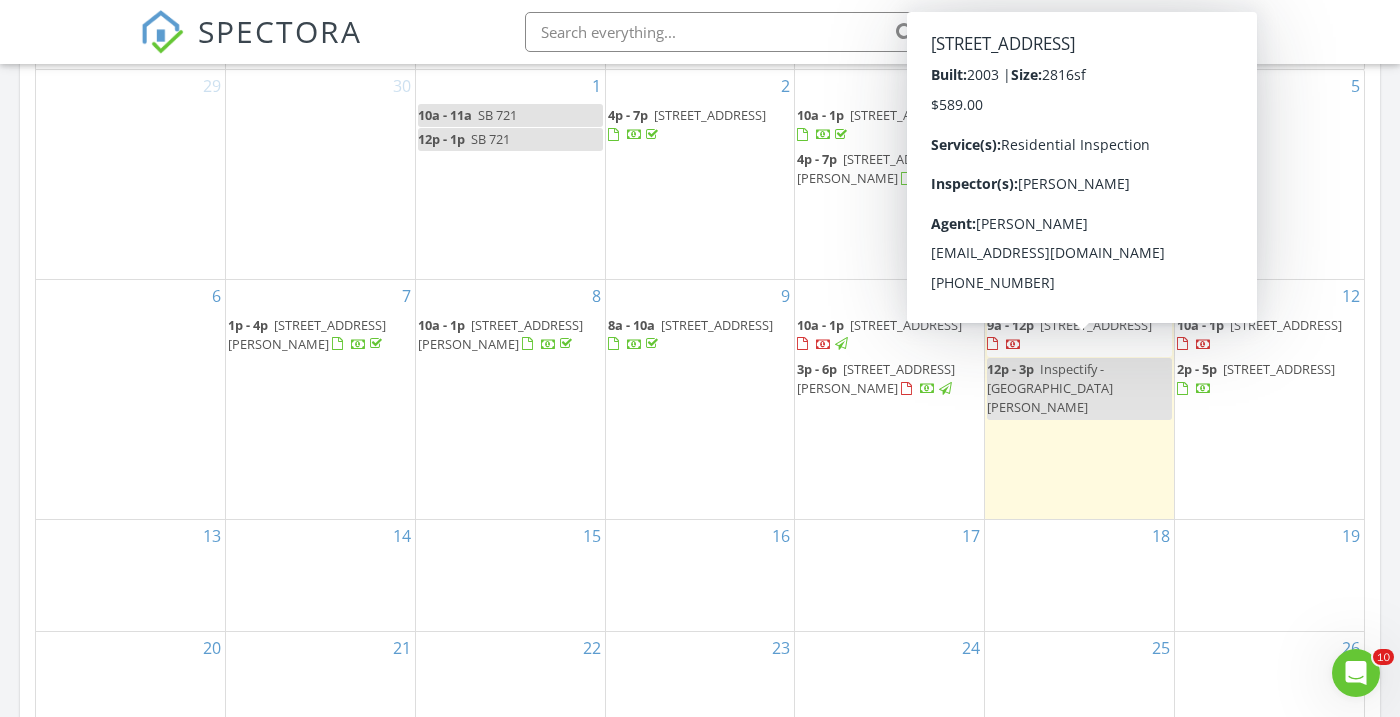 click on "[STREET_ADDRESS]" at bounding box center [1096, 325] 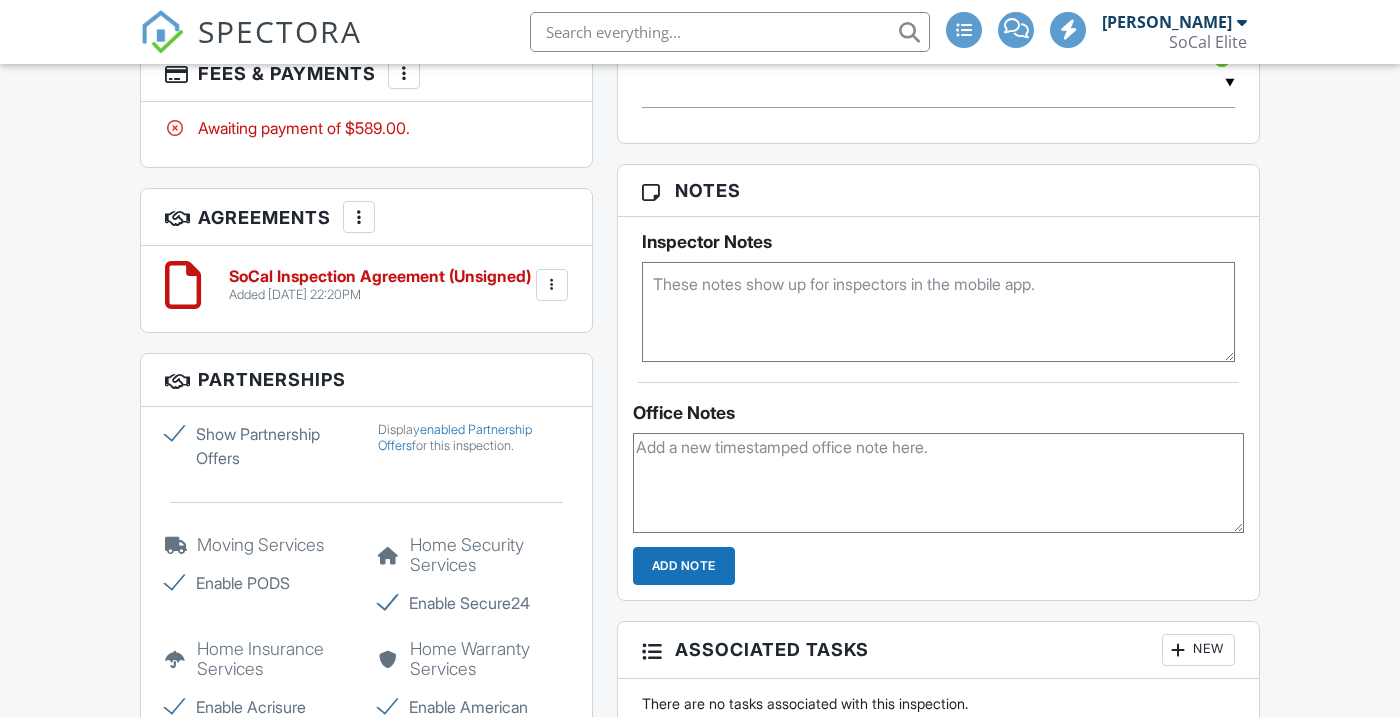 scroll, scrollTop: 1215, scrollLeft: 0, axis: vertical 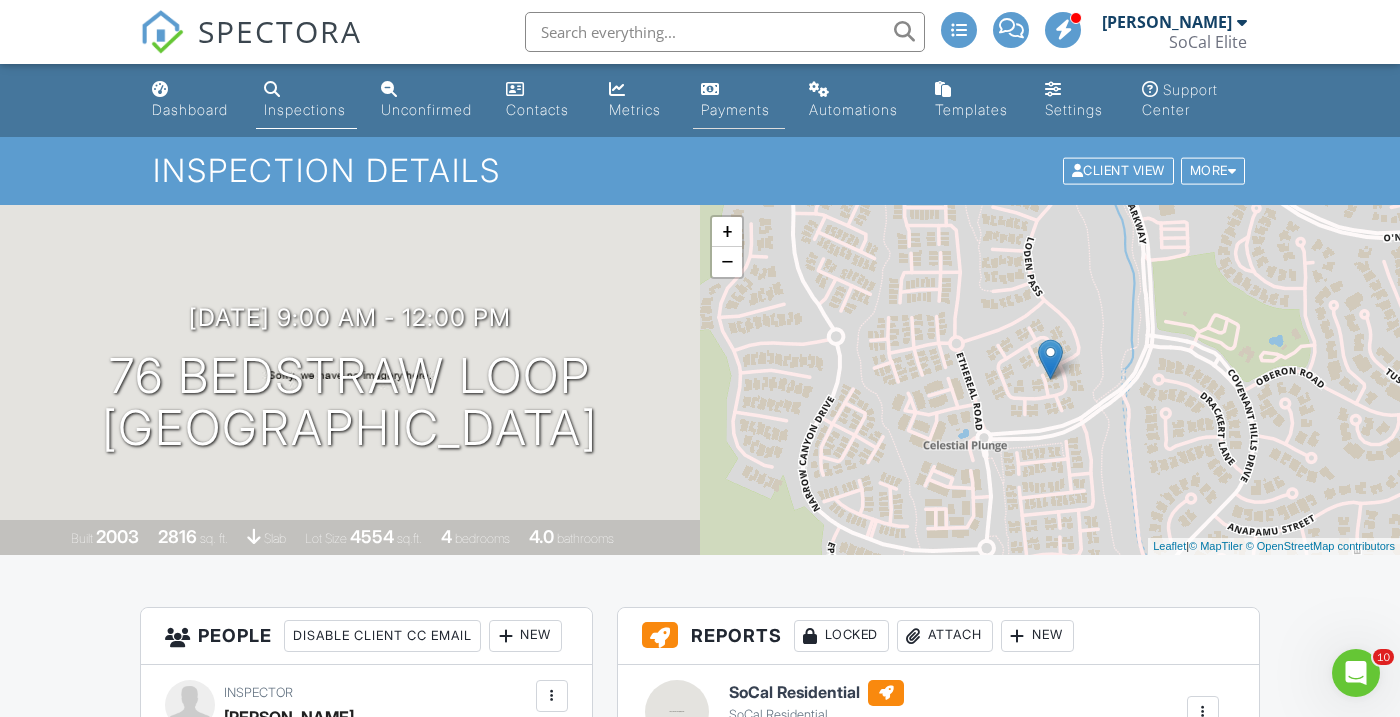 click on "Payments" at bounding box center [739, 100] 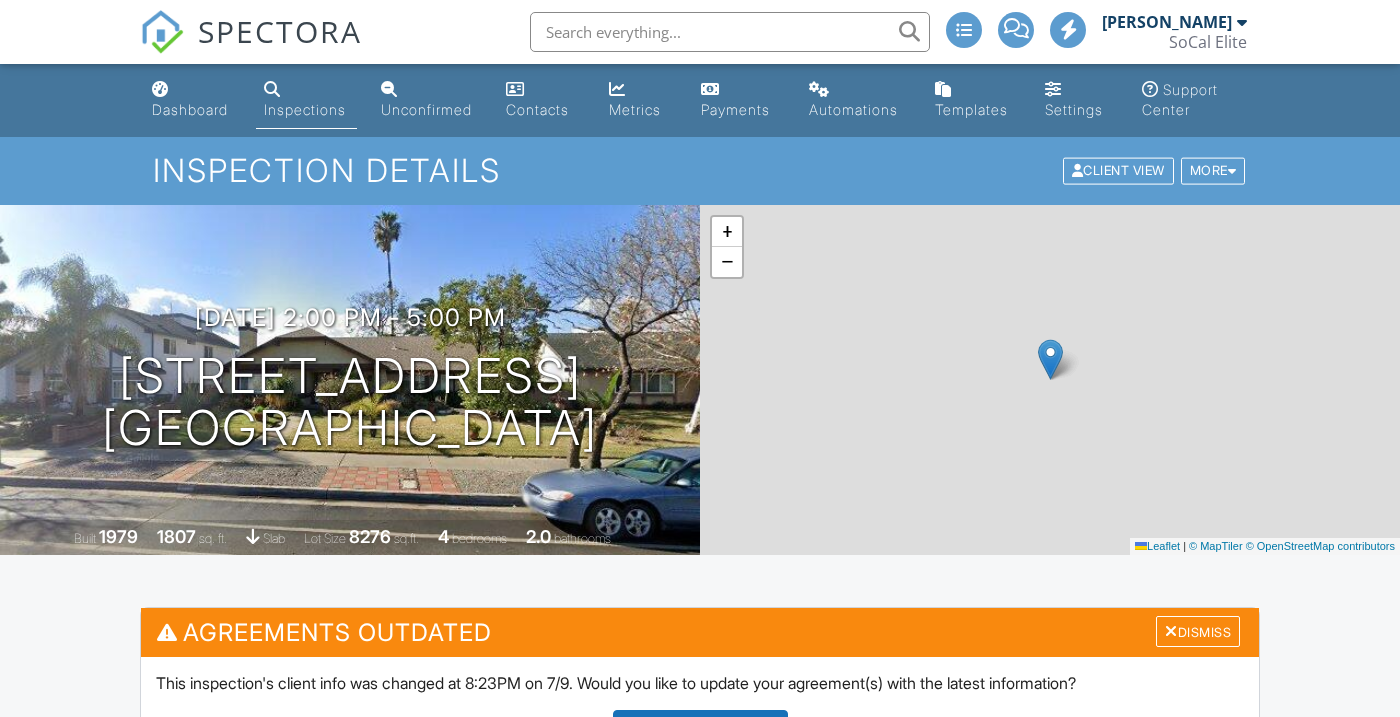scroll, scrollTop: 0, scrollLeft: 0, axis: both 